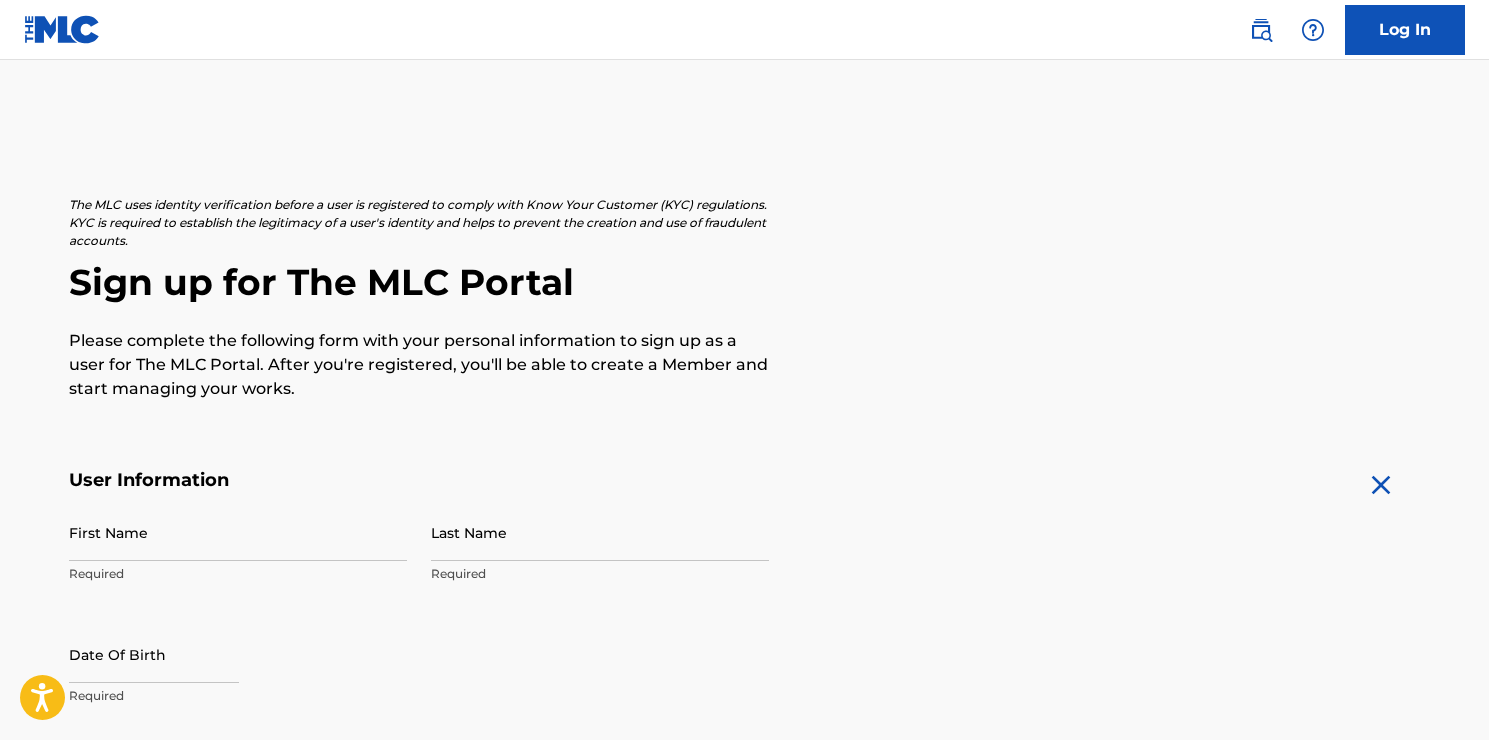 scroll, scrollTop: 300, scrollLeft: 0, axis: vertical 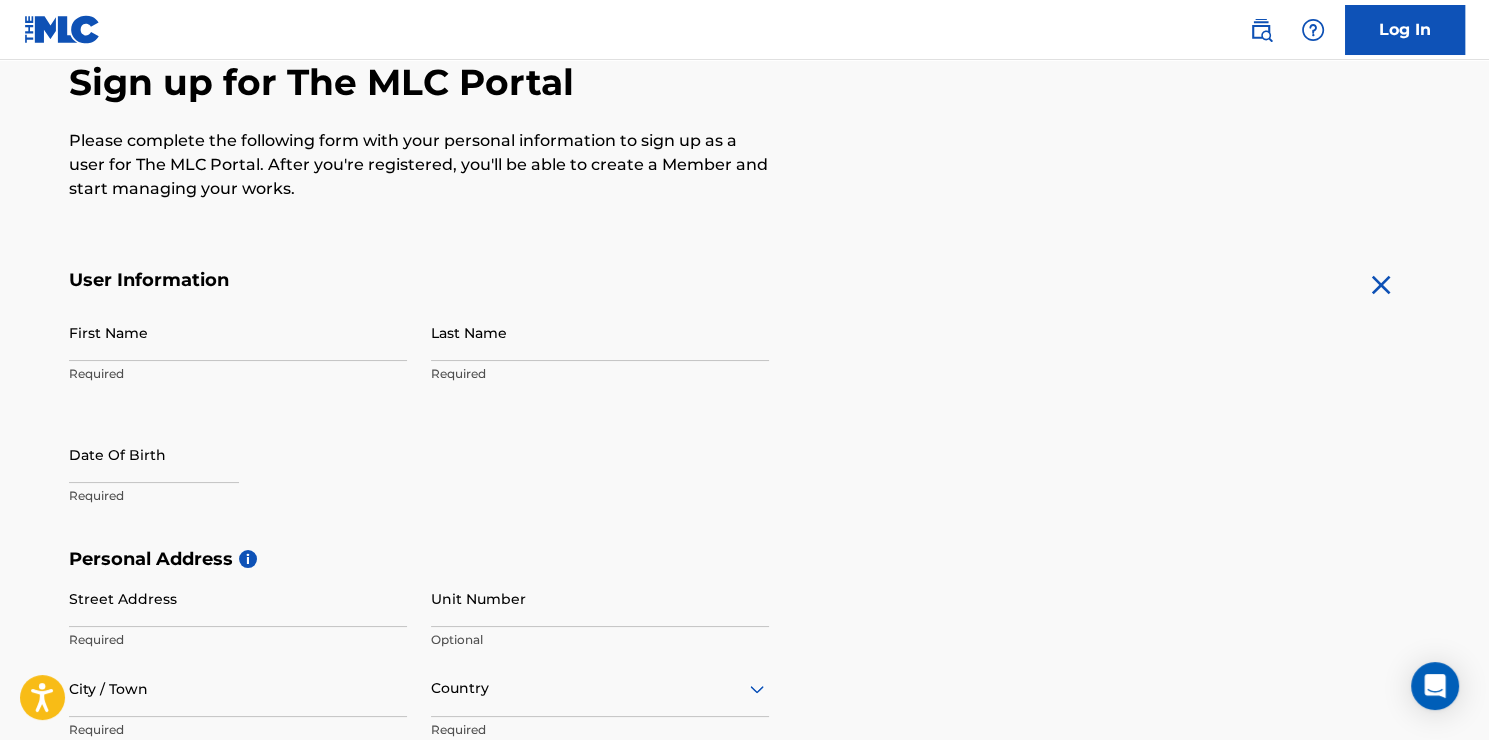 click on "First Name" at bounding box center (238, 332) 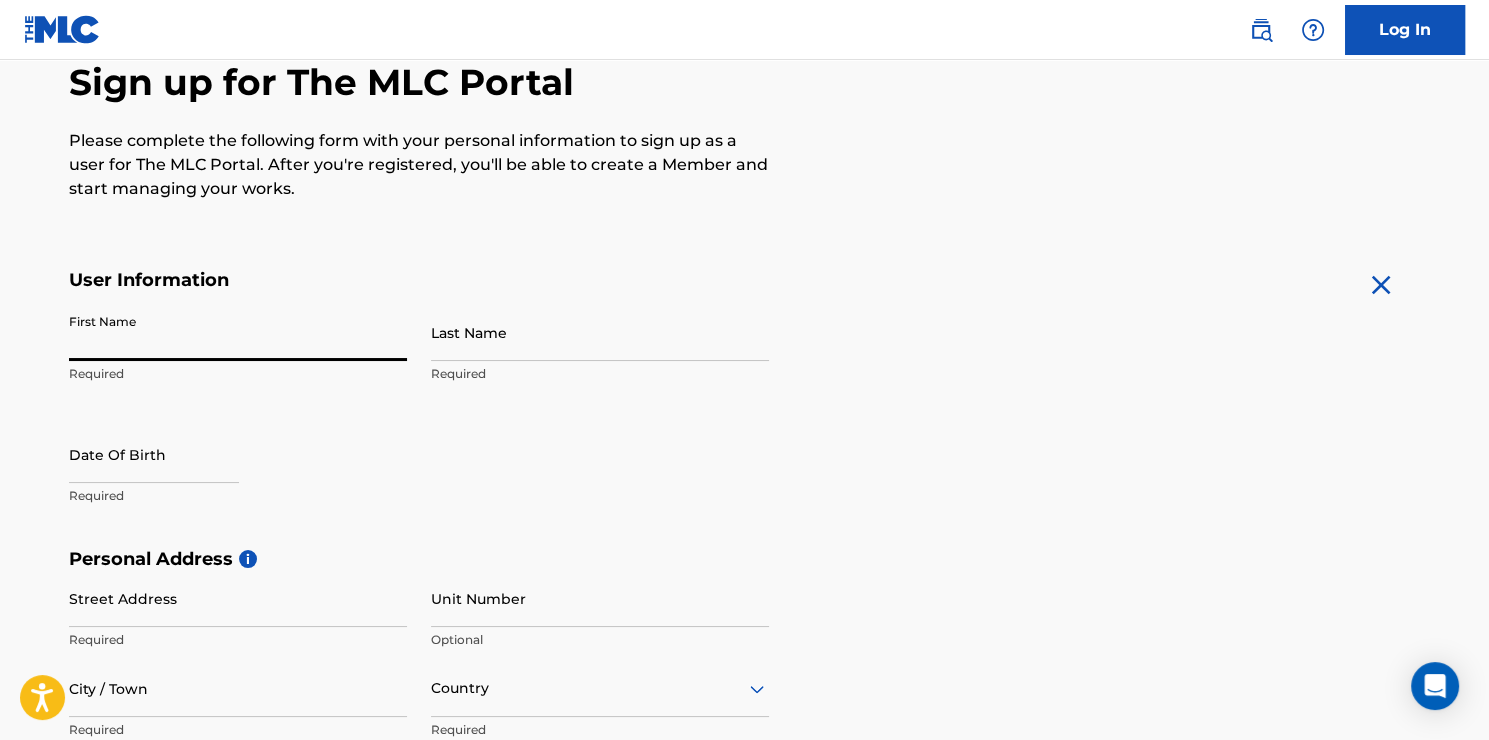 scroll, scrollTop: 0, scrollLeft: 0, axis: both 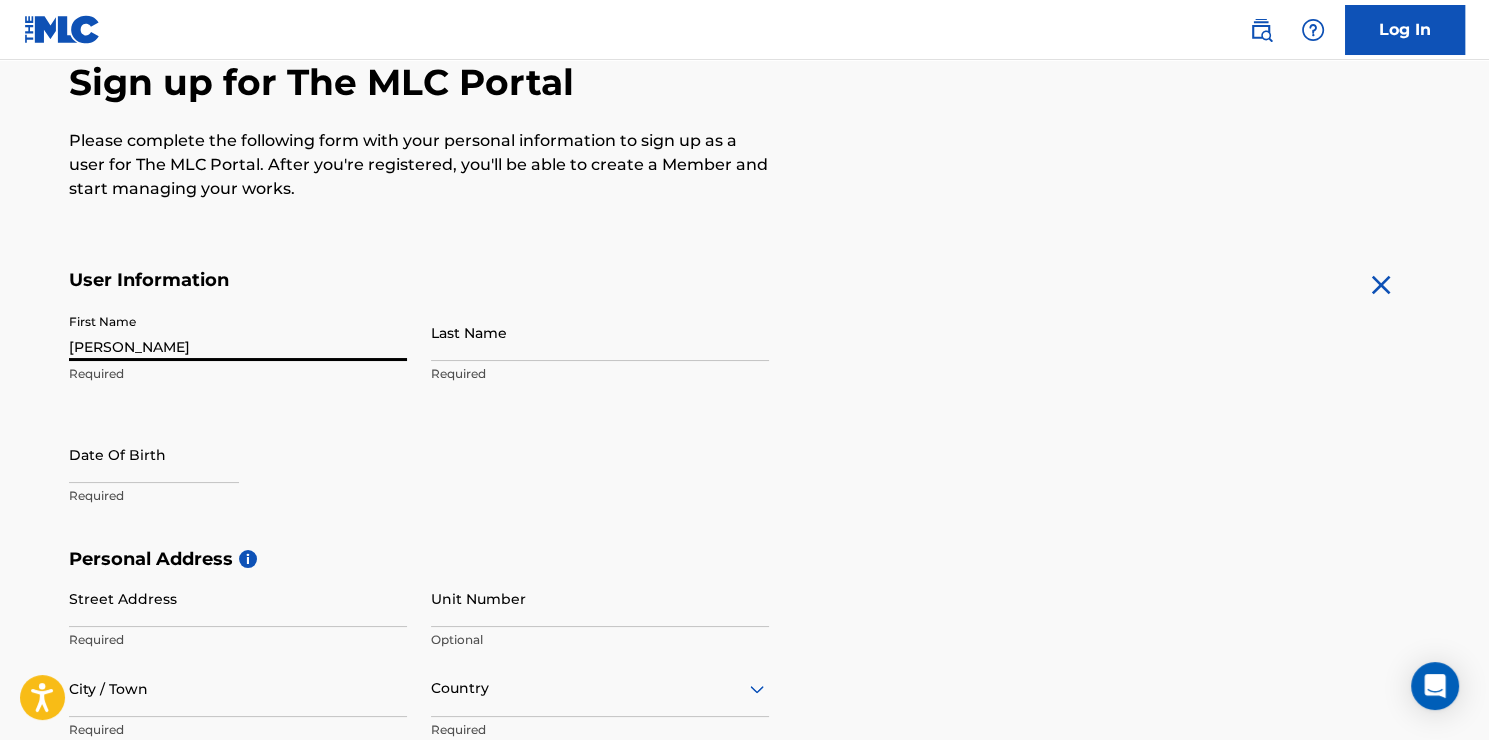 type on "Peoples" 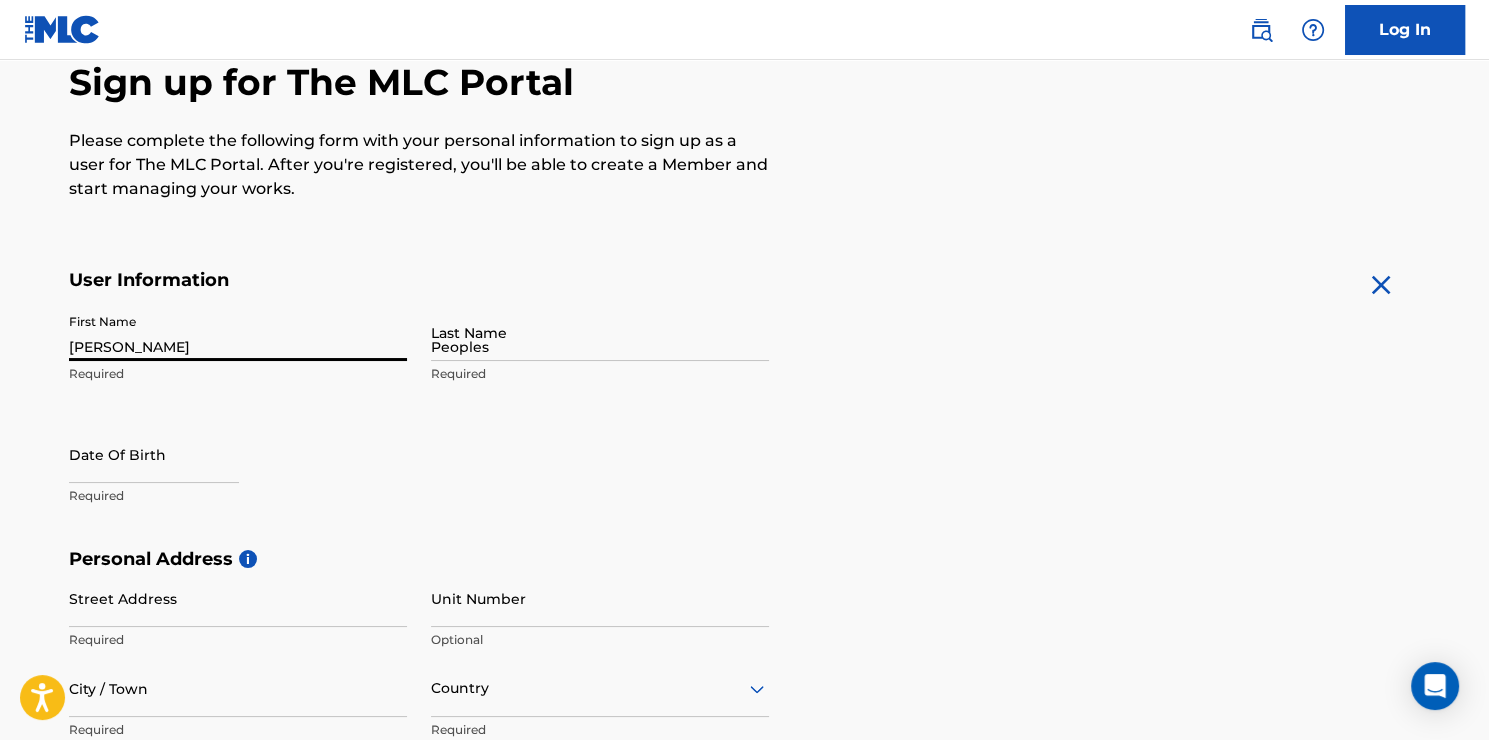 type on "2509 [PERSON_NAME] Dr" 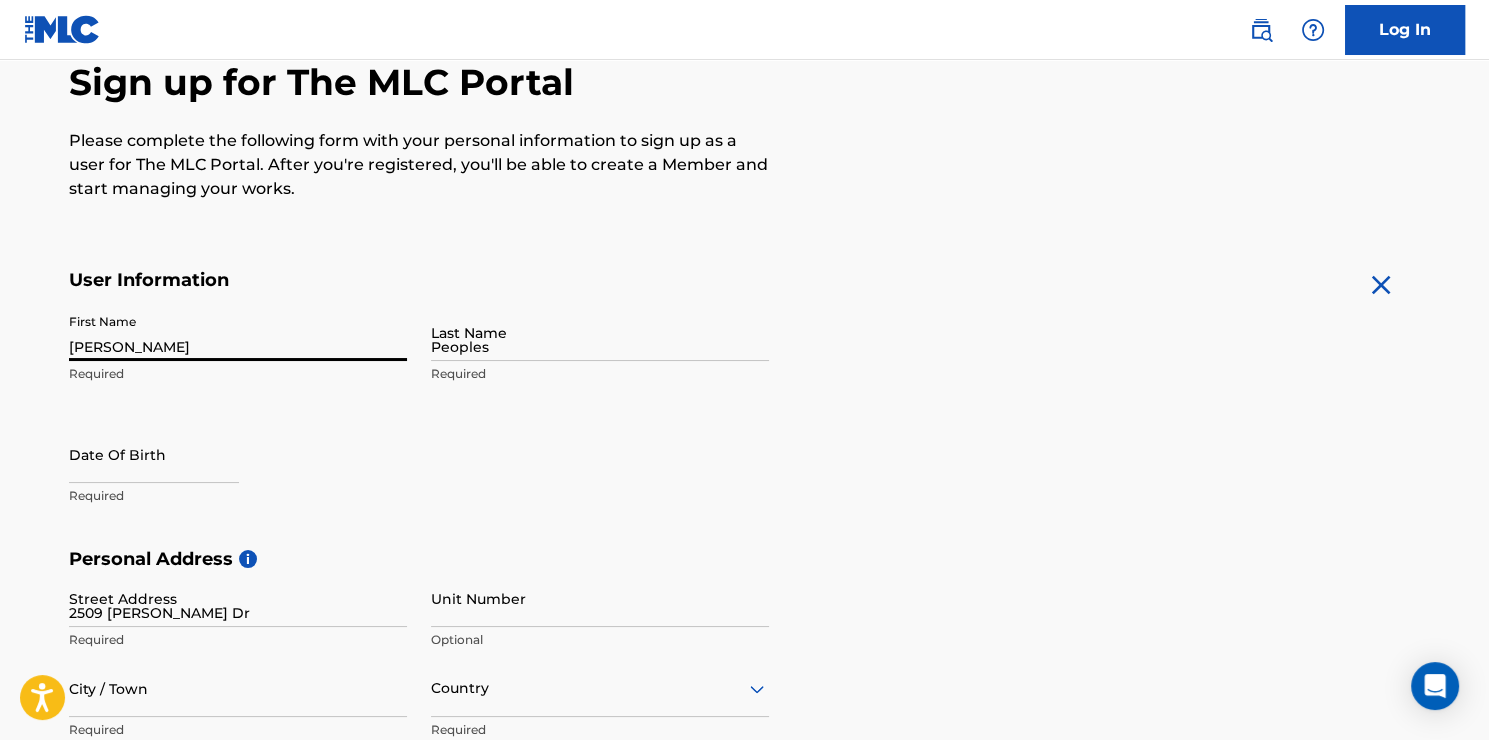 type on "Mesquite" 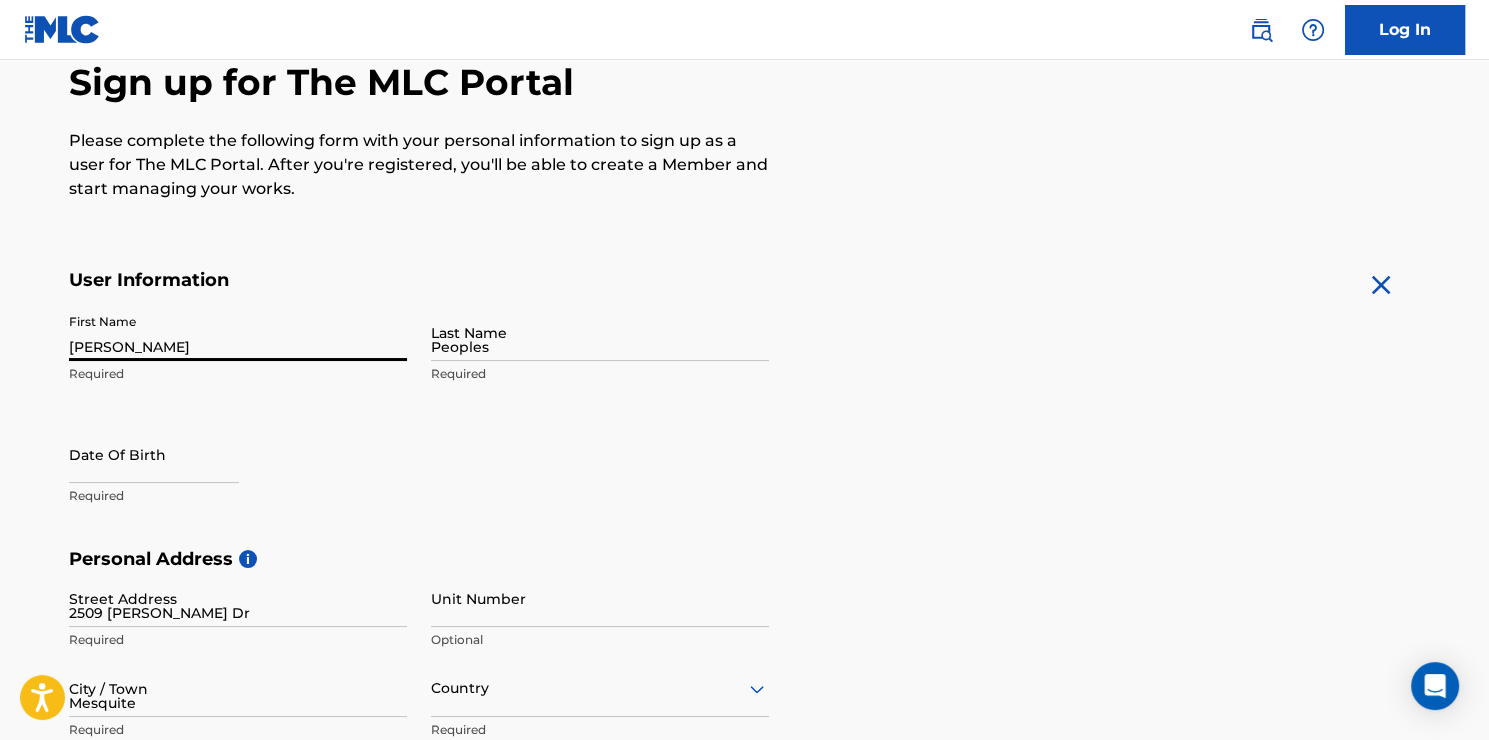 type on "[GEOGRAPHIC_DATA]" 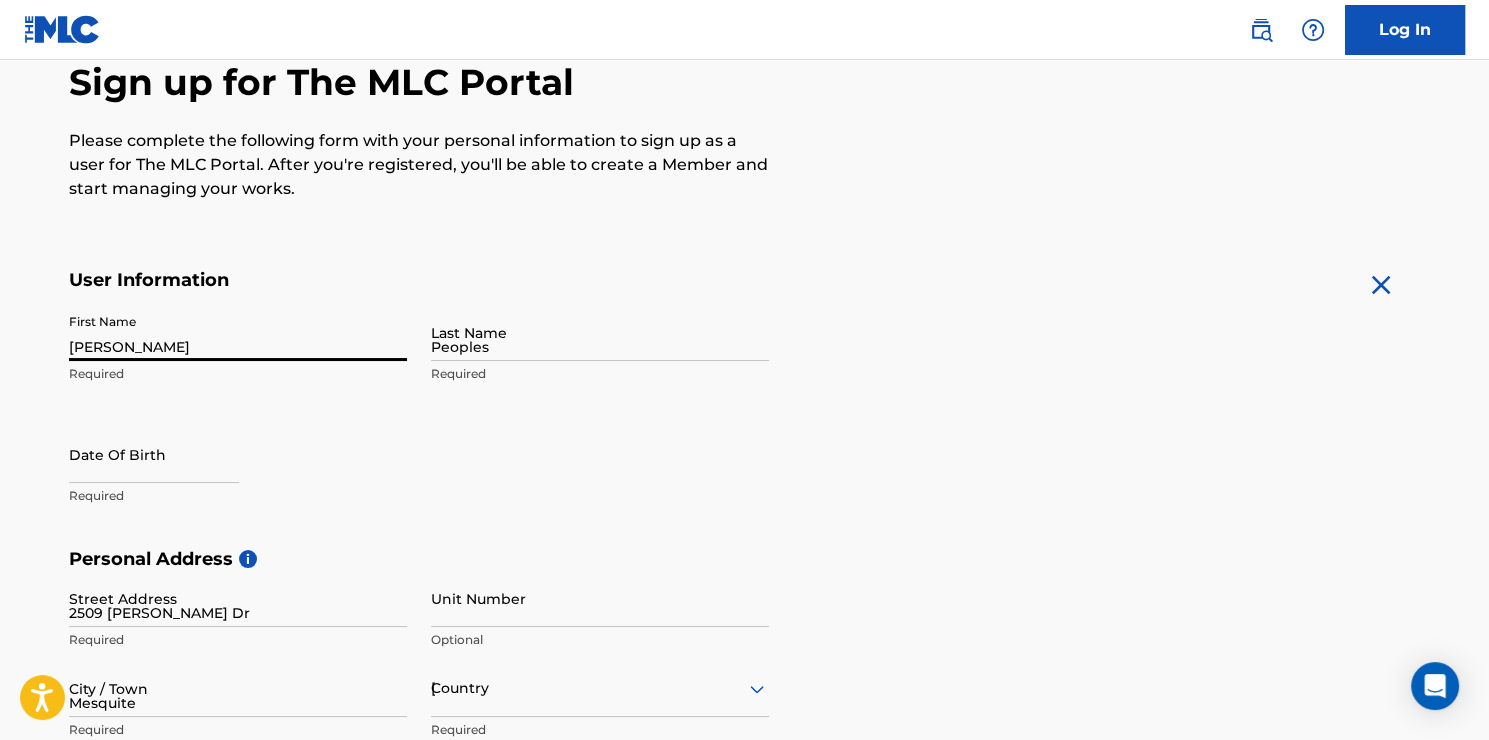 type on "[GEOGRAPHIC_DATA]" 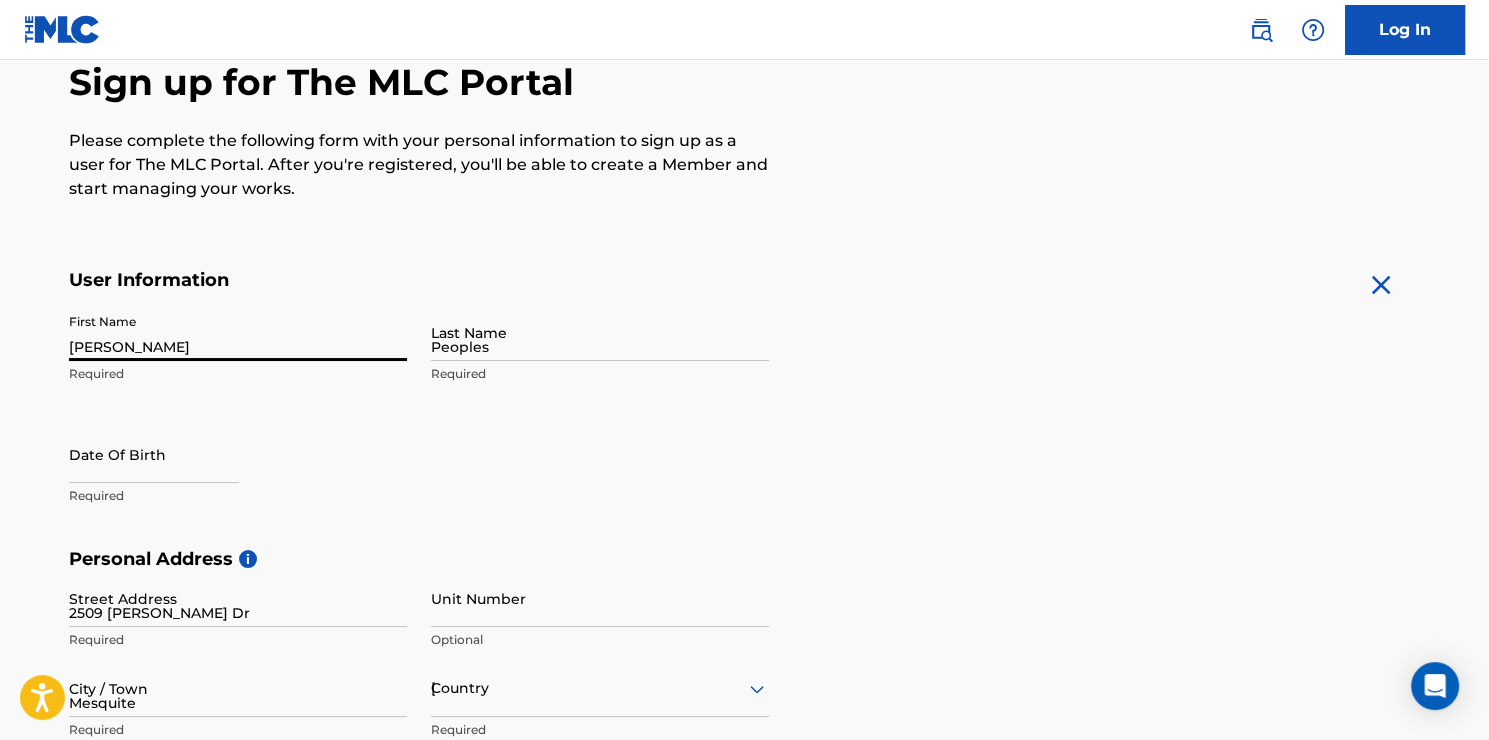type on "75181" 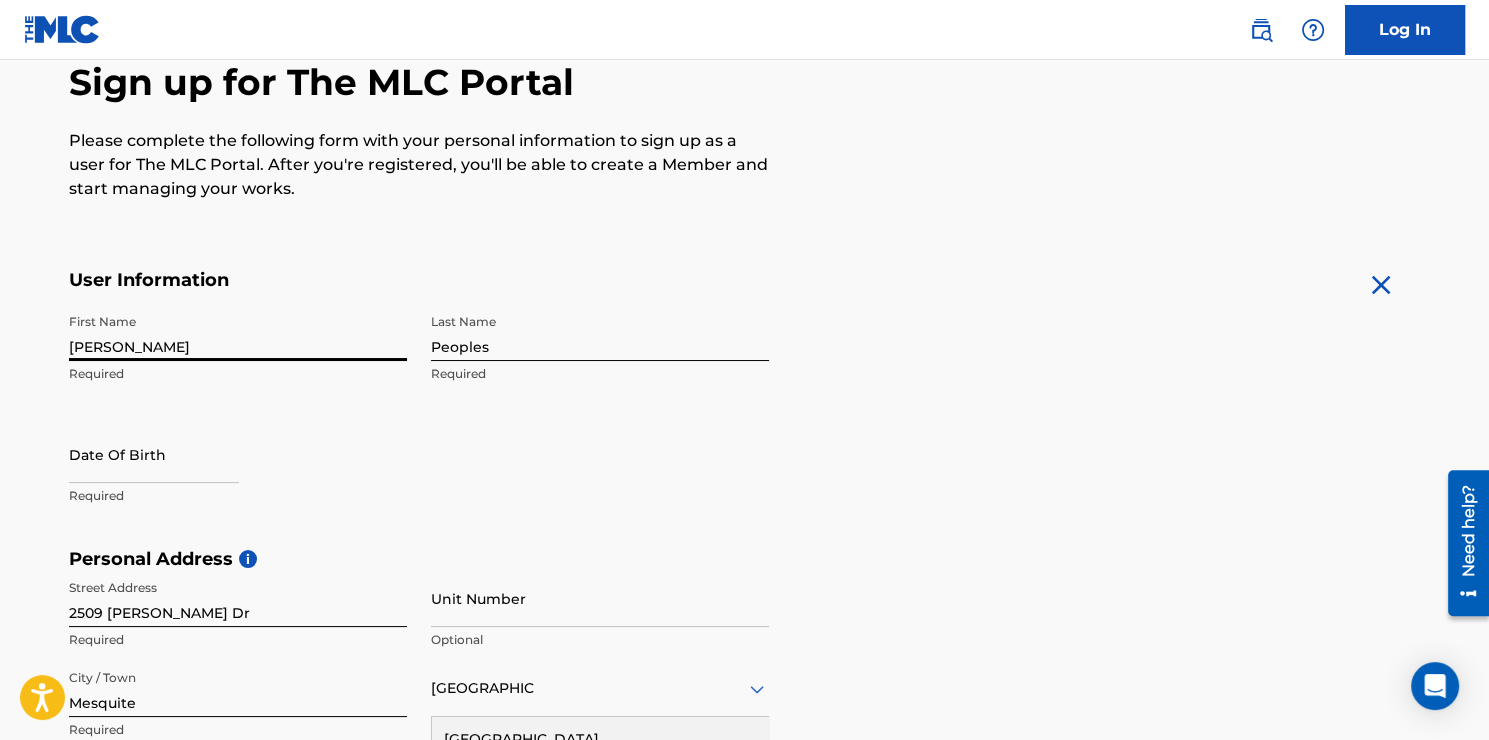 scroll, scrollTop: 695, scrollLeft: 0, axis: vertical 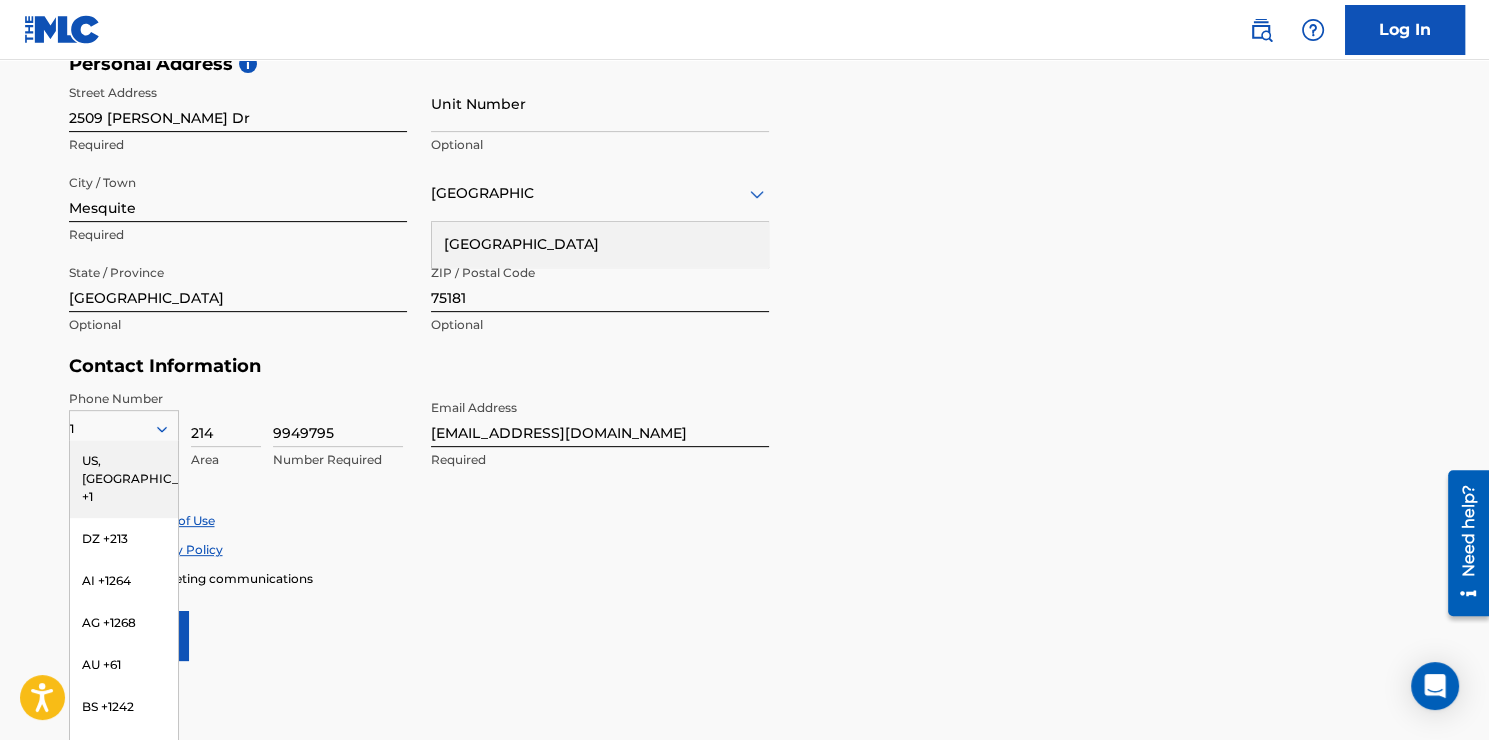 click on "Contact Information" at bounding box center [419, 366] 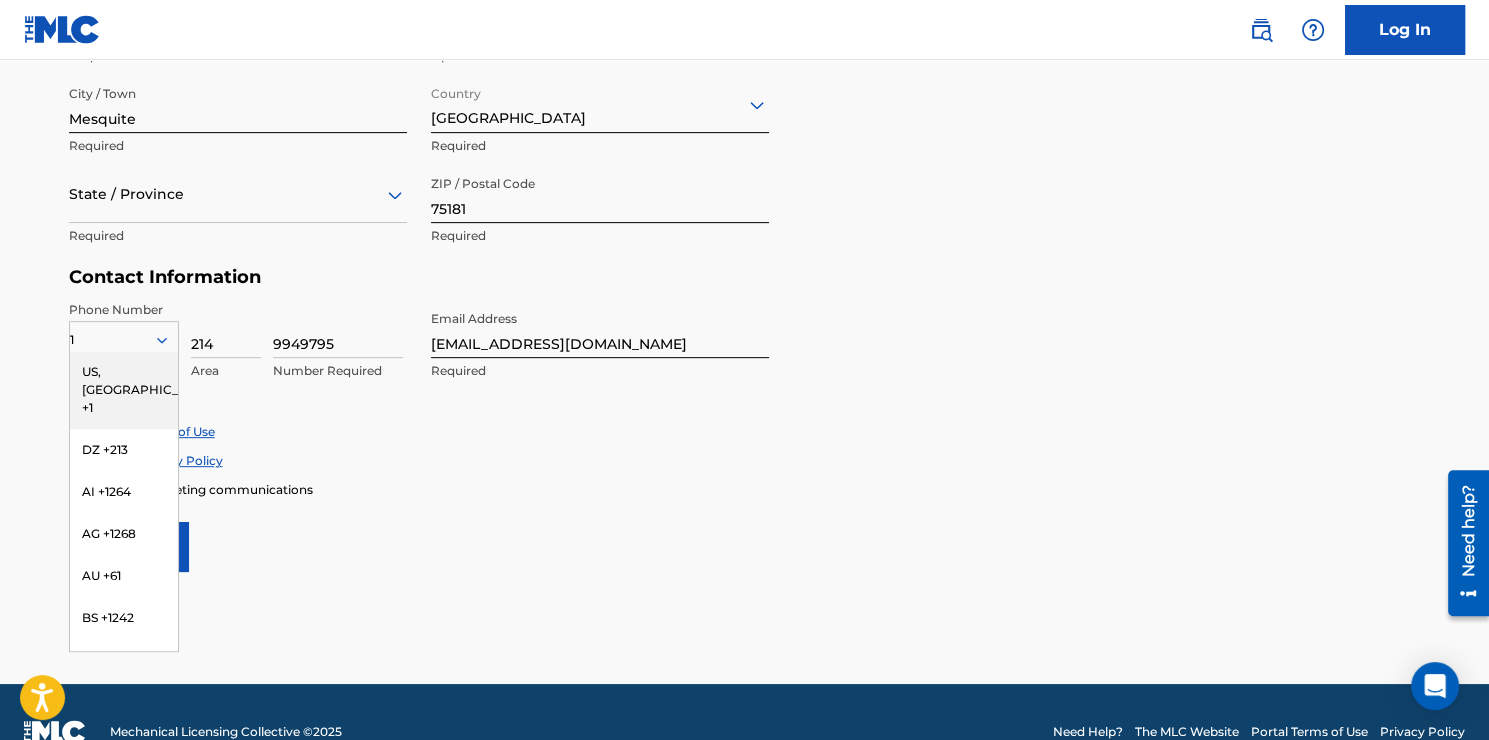 scroll, scrollTop: 795, scrollLeft: 0, axis: vertical 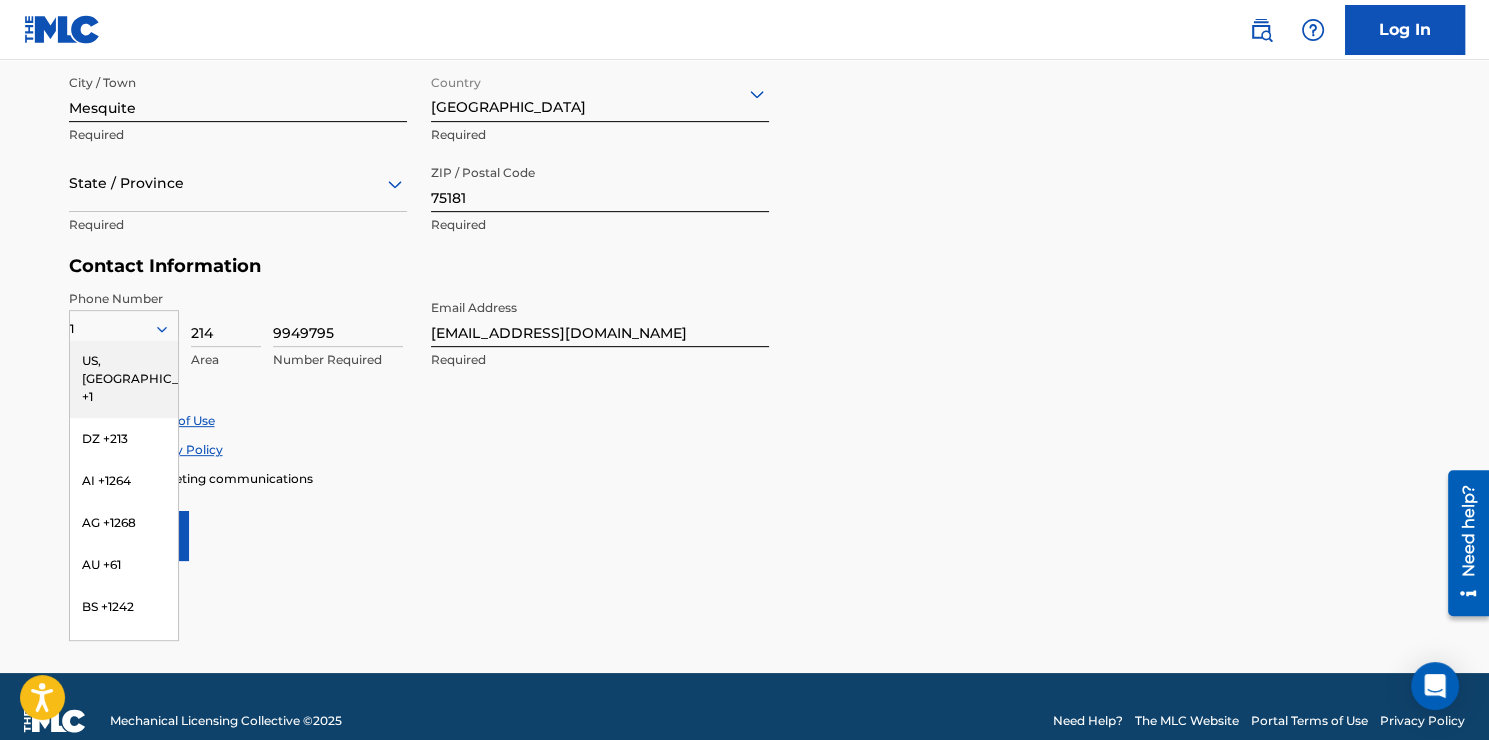 click on "US, [GEOGRAPHIC_DATA] +1" at bounding box center [124, 379] 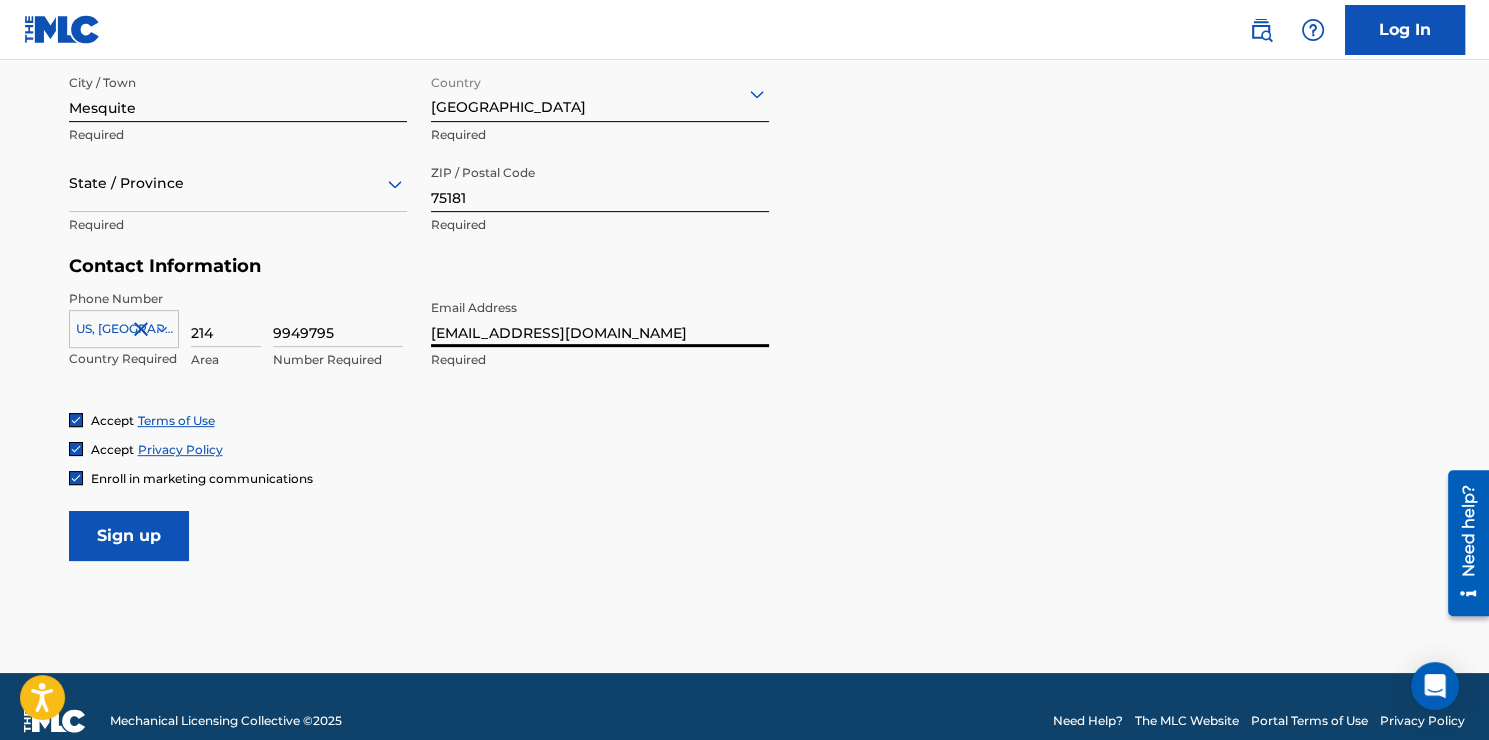 drag, startPoint x: 737, startPoint y: 340, endPoint x: 377, endPoint y: 374, distance: 361.602 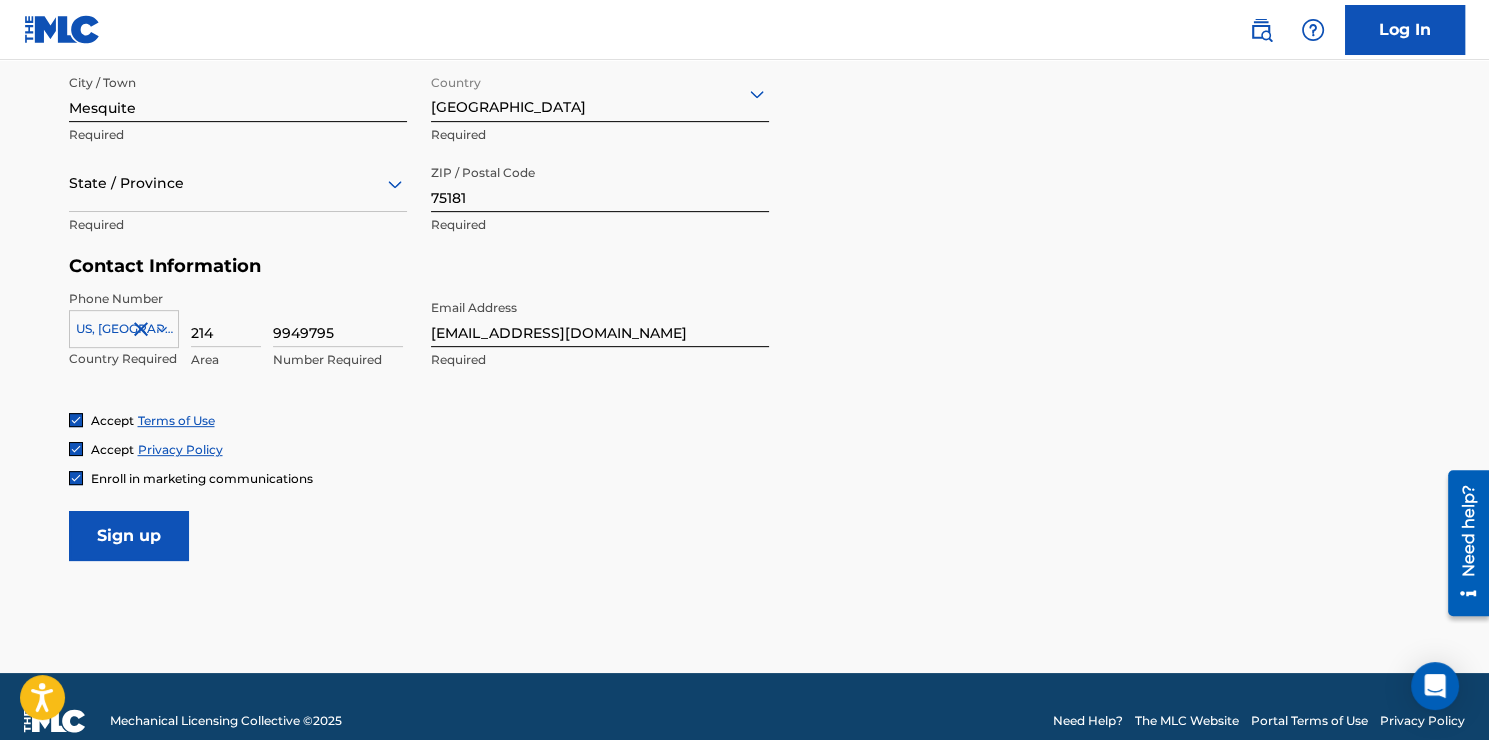 click on "Enroll in marketing communications" at bounding box center (745, 478) 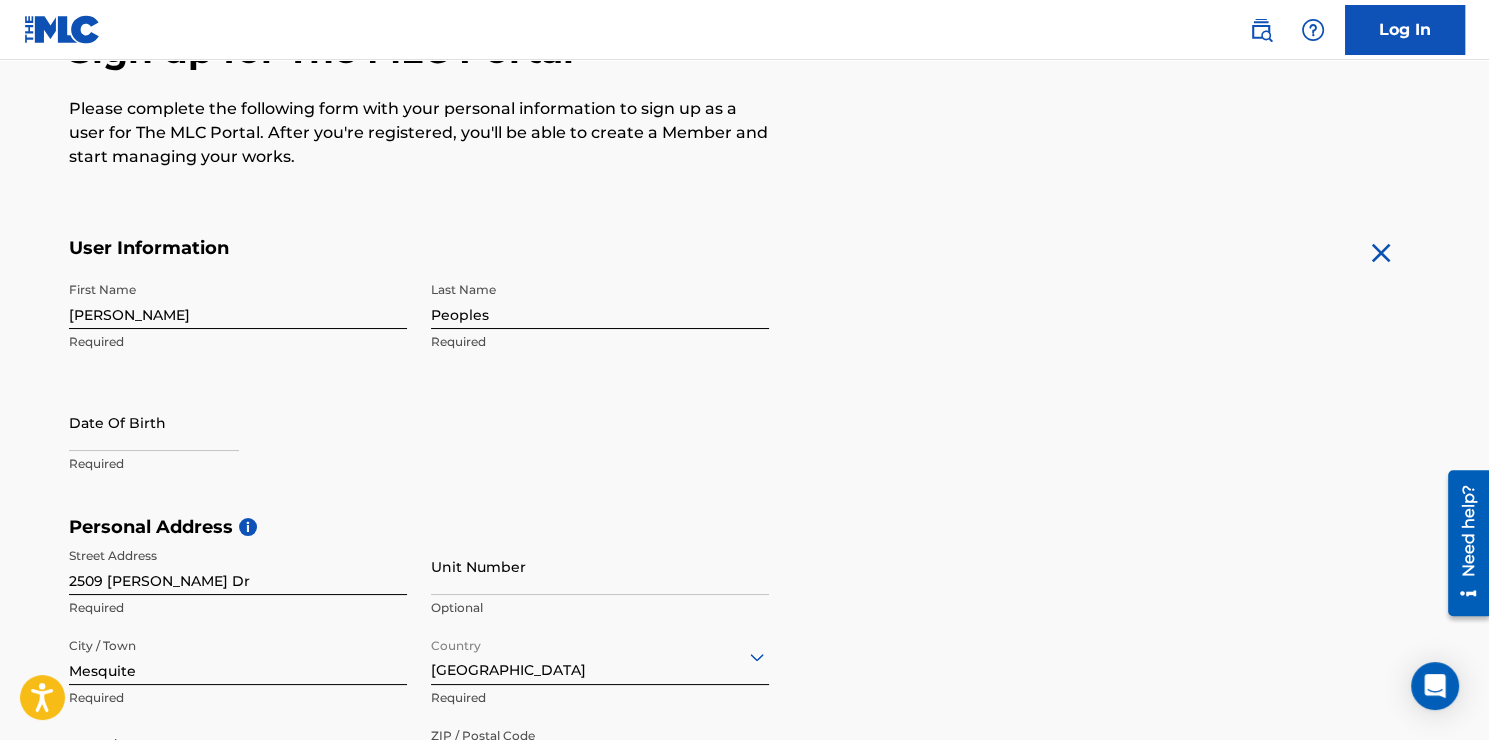 scroll, scrollTop: 223, scrollLeft: 0, axis: vertical 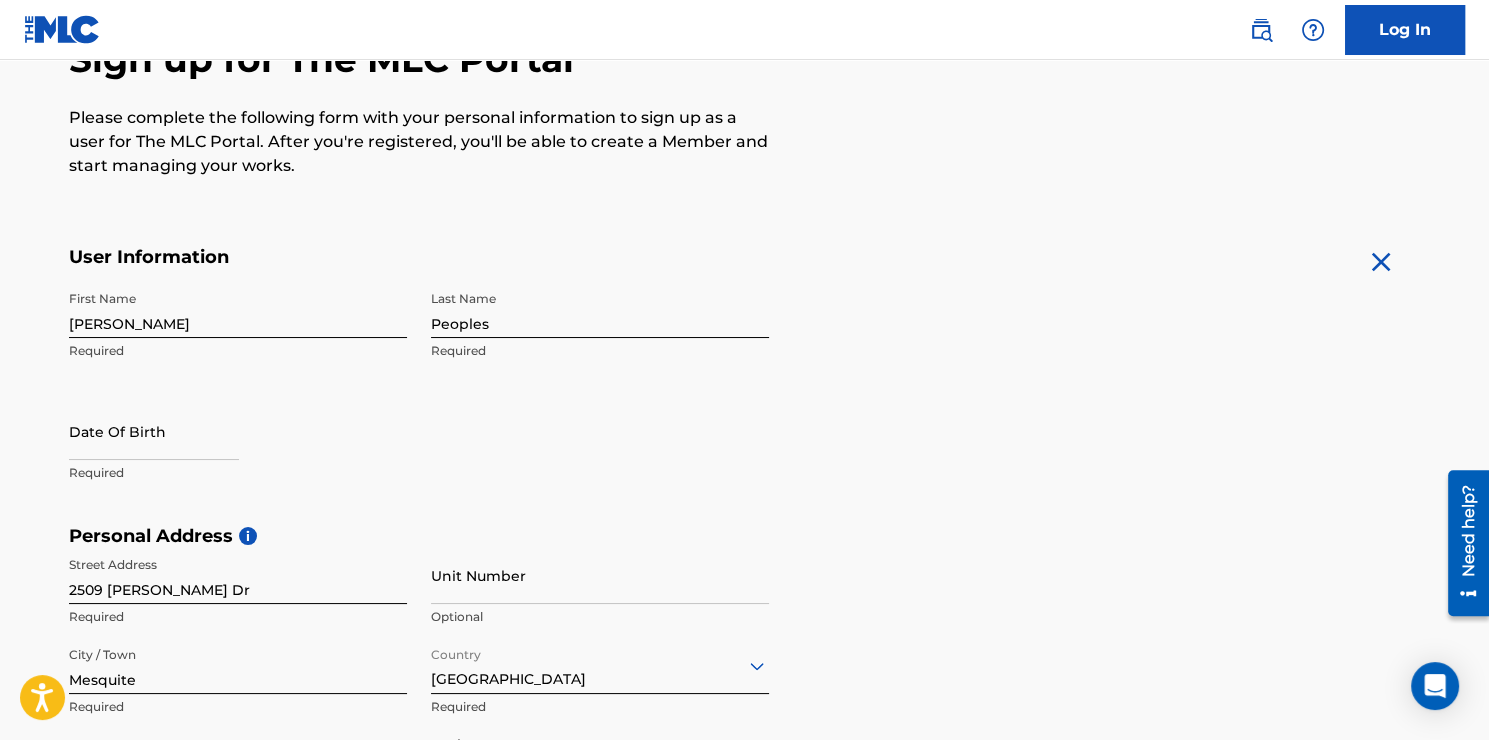 click at bounding box center (154, 431) 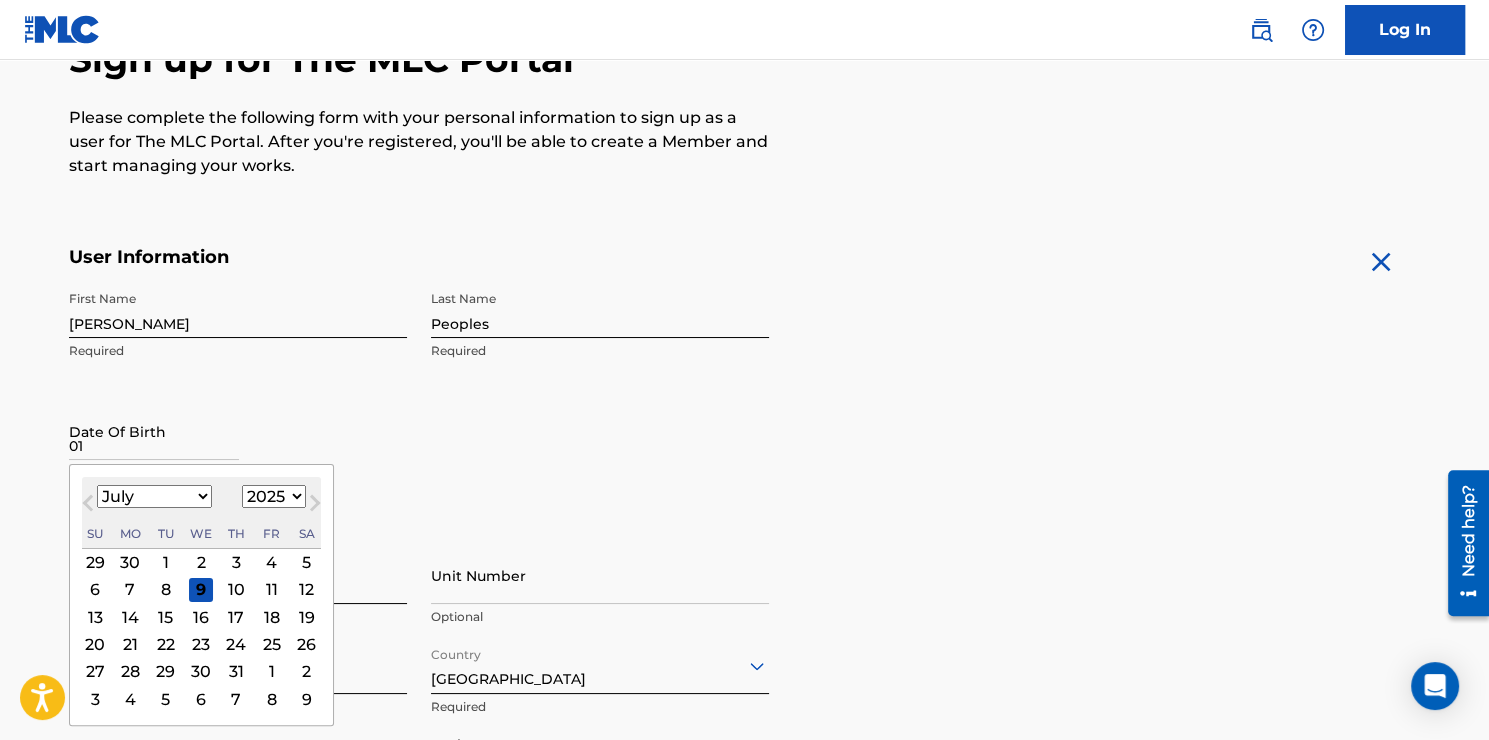 type on "01" 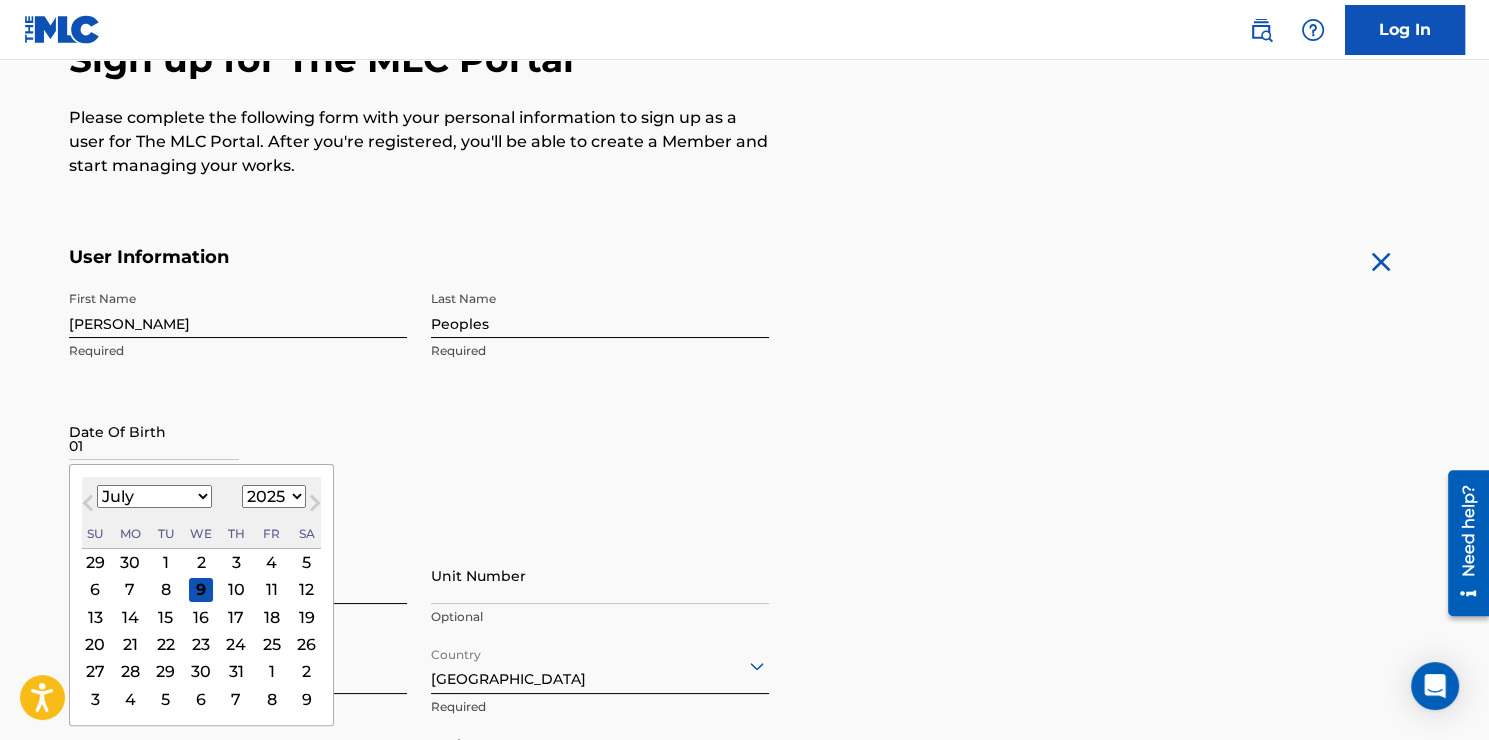 select on "1991" 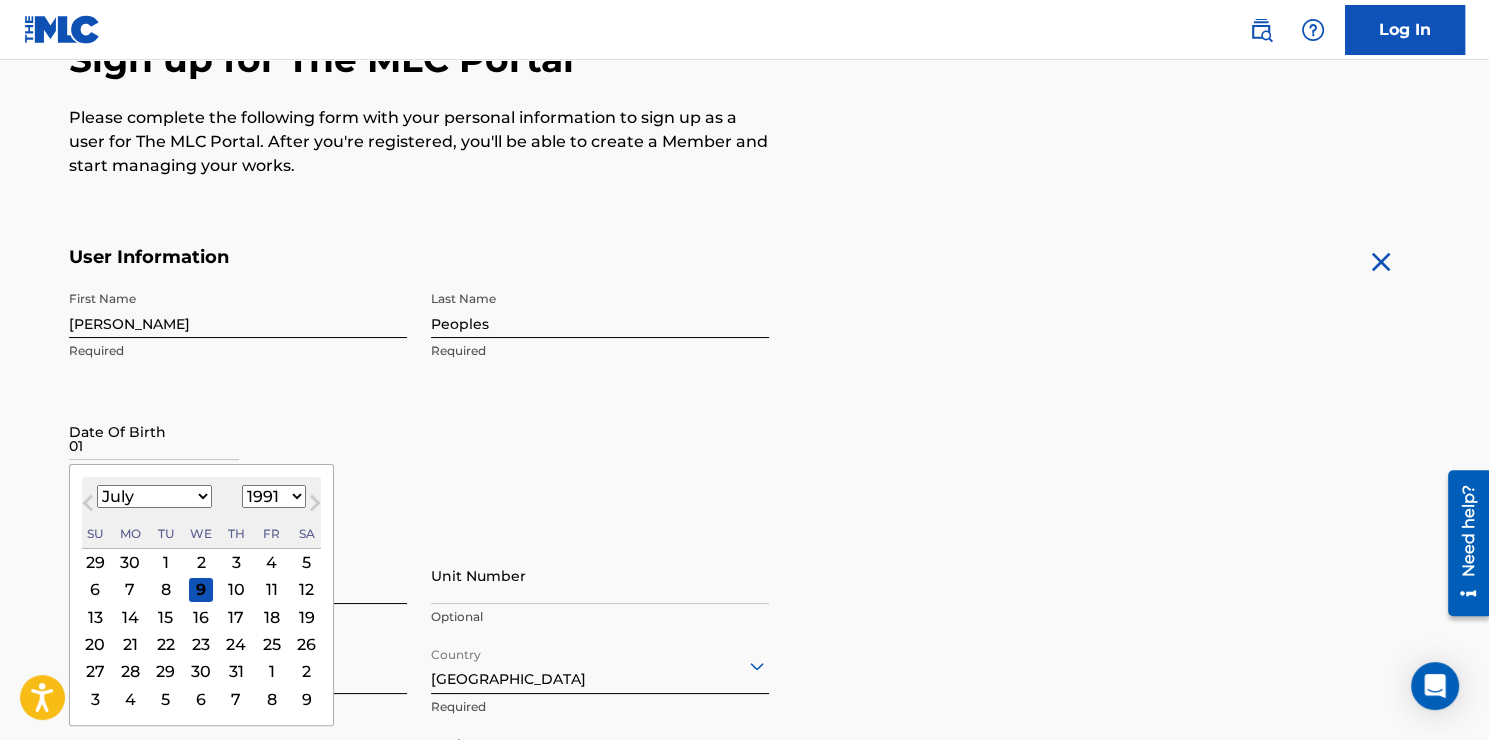 click on "1899 1900 1901 1902 1903 1904 1905 1906 1907 1908 1909 1910 1911 1912 1913 1914 1915 1916 1917 1918 1919 1920 1921 1922 1923 1924 1925 1926 1927 1928 1929 1930 1931 1932 1933 1934 1935 1936 1937 1938 1939 1940 1941 1942 1943 1944 1945 1946 1947 1948 1949 1950 1951 1952 1953 1954 1955 1956 1957 1958 1959 1960 1961 1962 1963 1964 1965 1966 1967 1968 1969 1970 1971 1972 1973 1974 1975 1976 1977 1978 1979 1980 1981 1982 1983 1984 1985 1986 1987 1988 1989 1990 1991 1992 1993 1994 1995 1996 1997 1998 1999 2000 2001 2002 2003 2004 2005 2006 2007 2008 2009 2010 2011 2012 2013 2014 2015 2016 2017 2018 2019 2020 2021 2022 2023 2024 2025 2026 2027 2028 2029 2030 2031 2032 2033 2034 2035 2036 2037 2038 2039 2040 2041 2042 2043 2044 2045 2046 2047 2048 2049 2050 2051 2052 2053 2054 2055 2056 2057 2058 2059 2060 2061 2062 2063 2064 2065 2066 2067 2068 2069 2070 2071 2072 2073 2074 2075 2076 2077 2078 2079 2080 2081 2082 2083 2084 2085 2086 2087 2088 2089 2090 2091 2092 2093 2094 2095 2096 2097 2098 2099 2100" at bounding box center (274, 496) 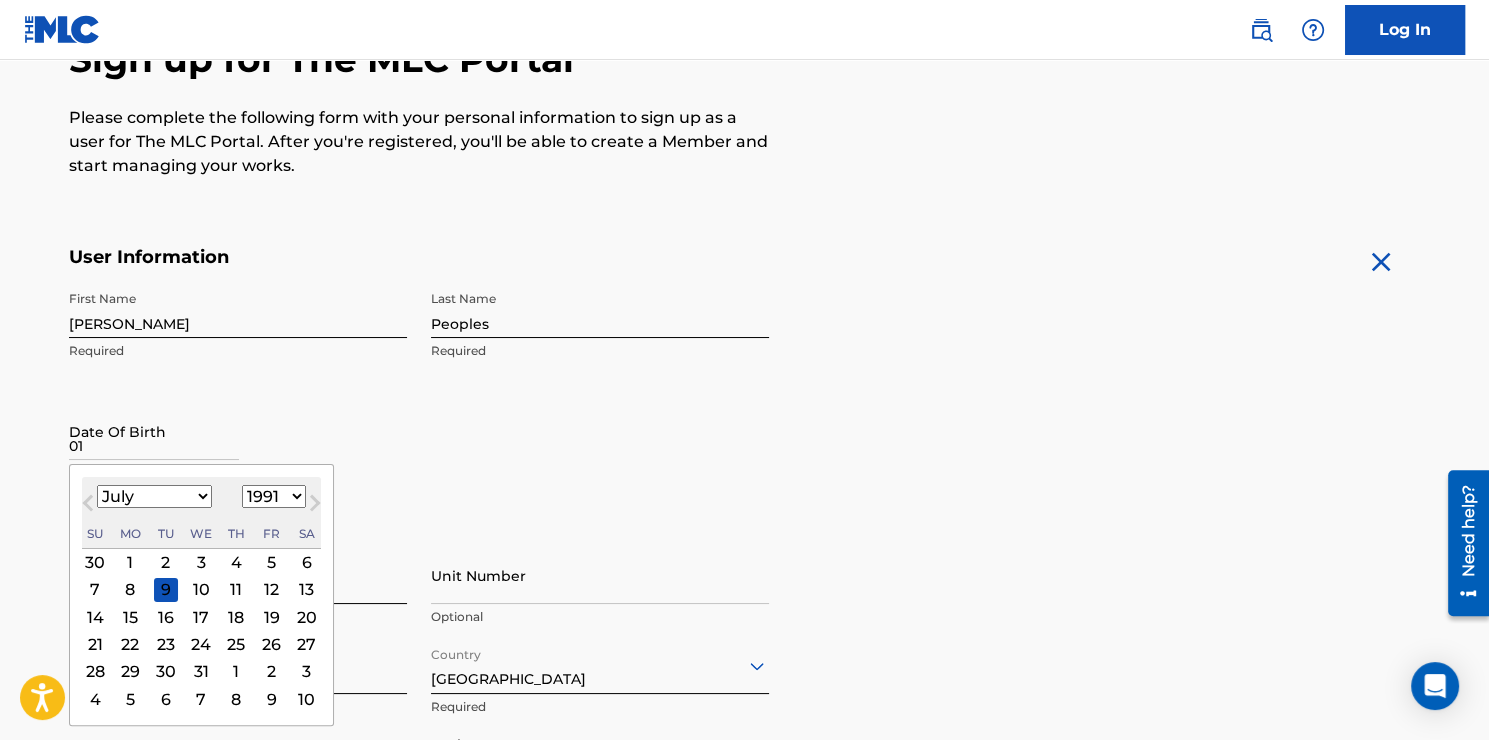 click on "January February March April May June July August September October November December" at bounding box center (154, 496) 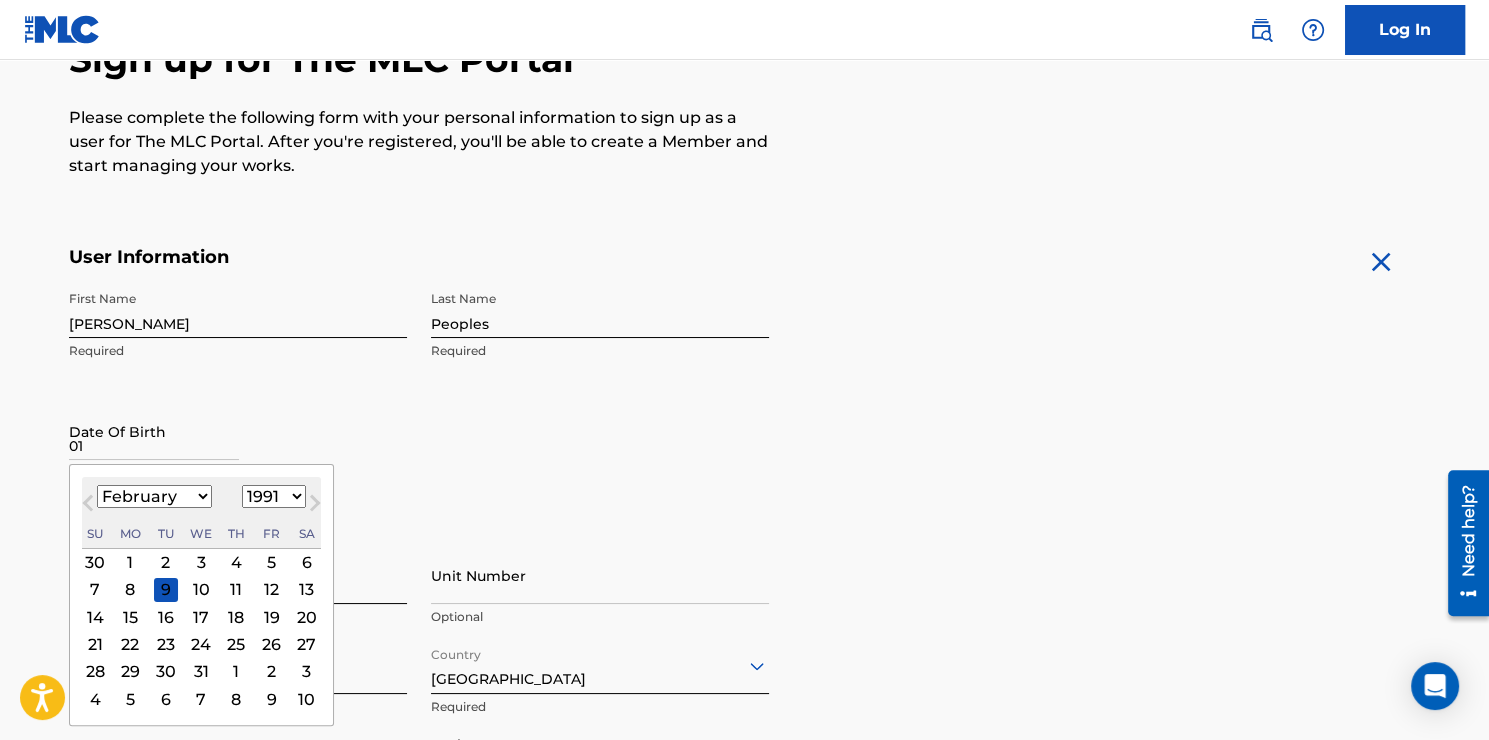 click on "January February March April May June July August September October November December" at bounding box center (154, 496) 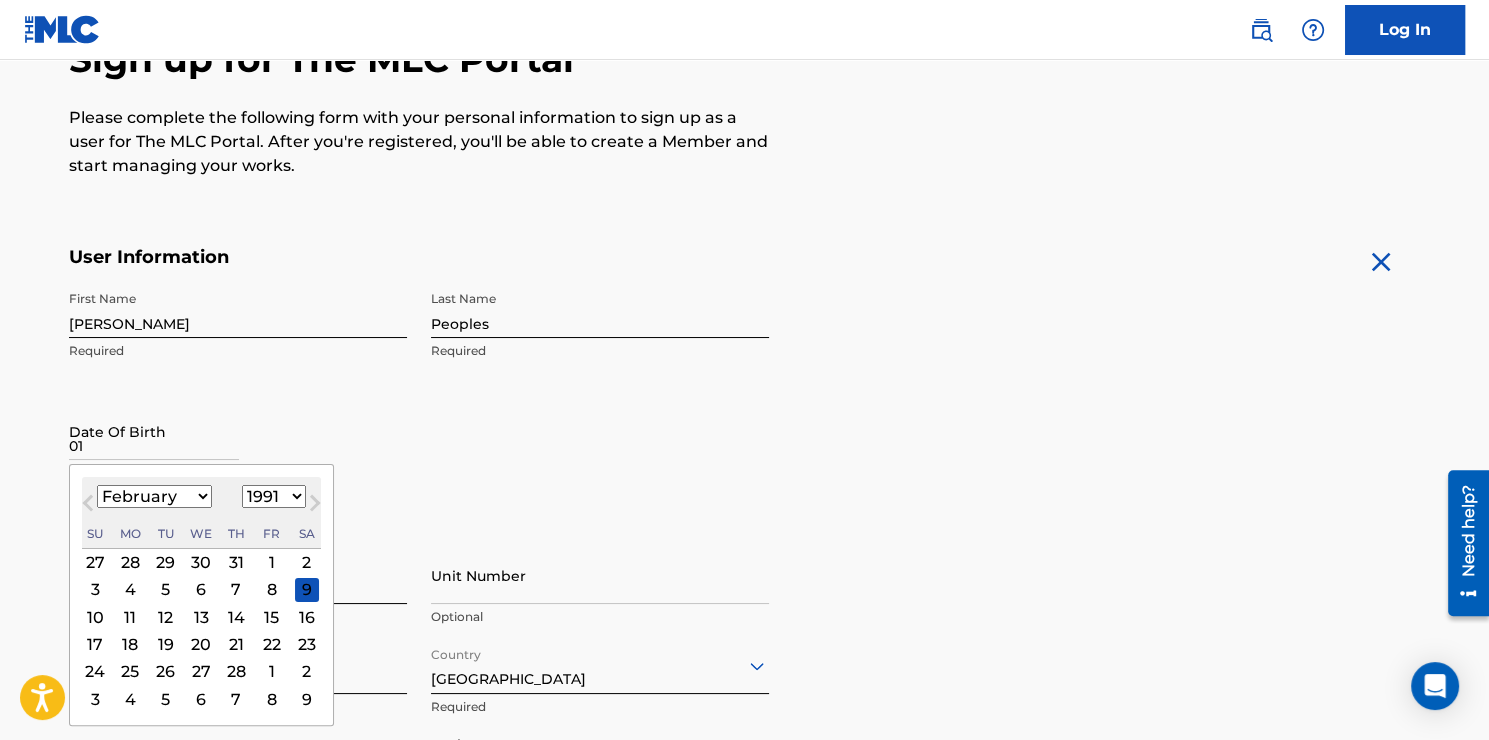 click on "January February March April May June July August September October November December" at bounding box center (154, 496) 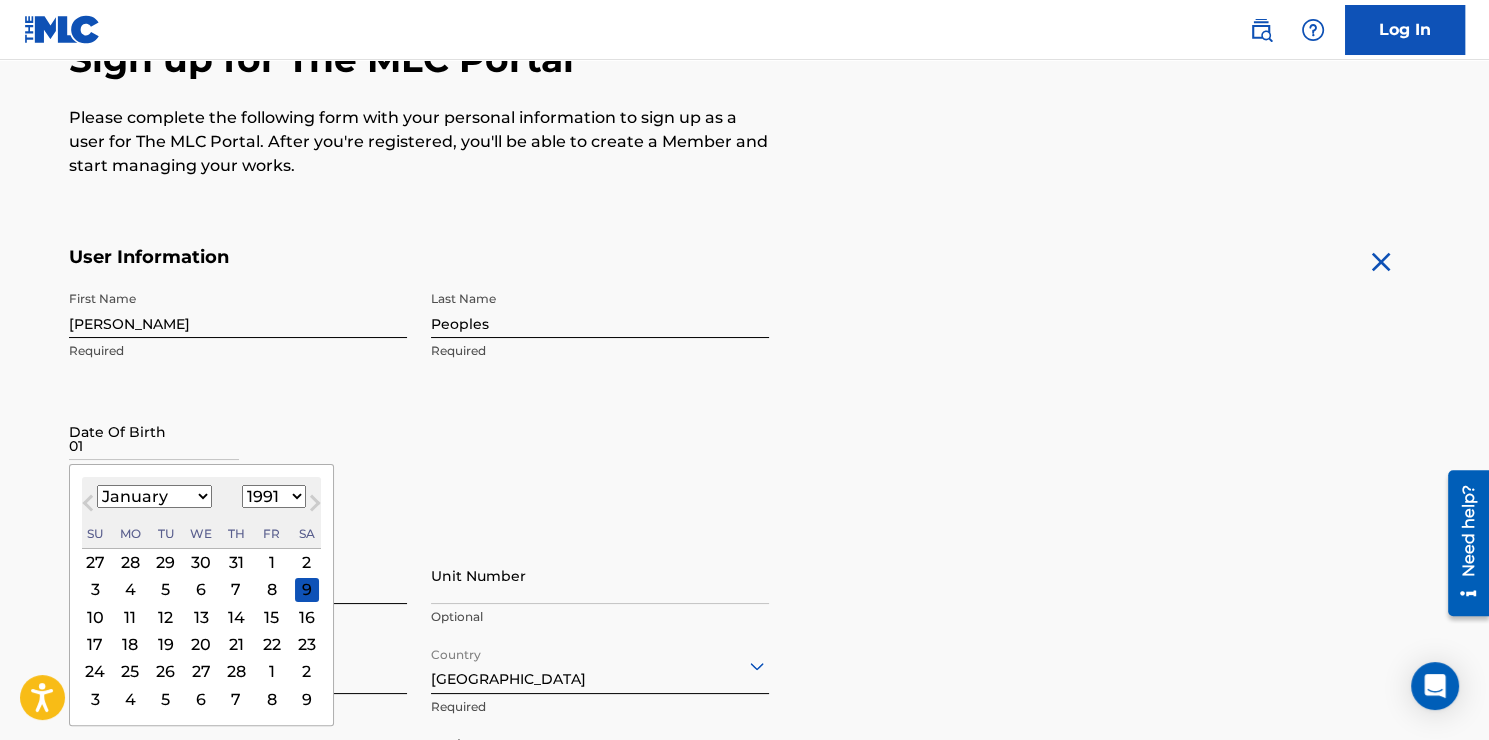 click on "January February March April May June July August September October November December" at bounding box center [154, 496] 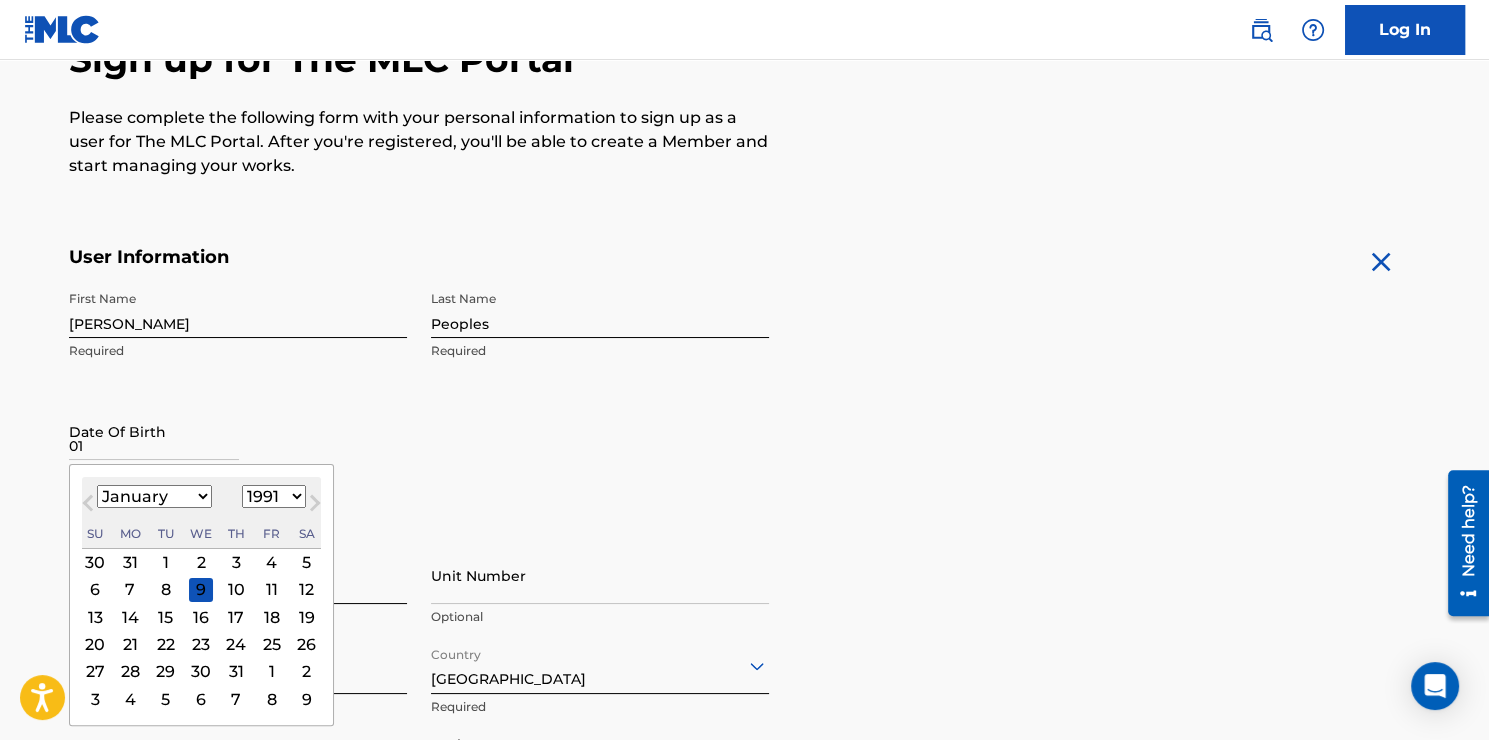 click on "23" at bounding box center (201, 644) 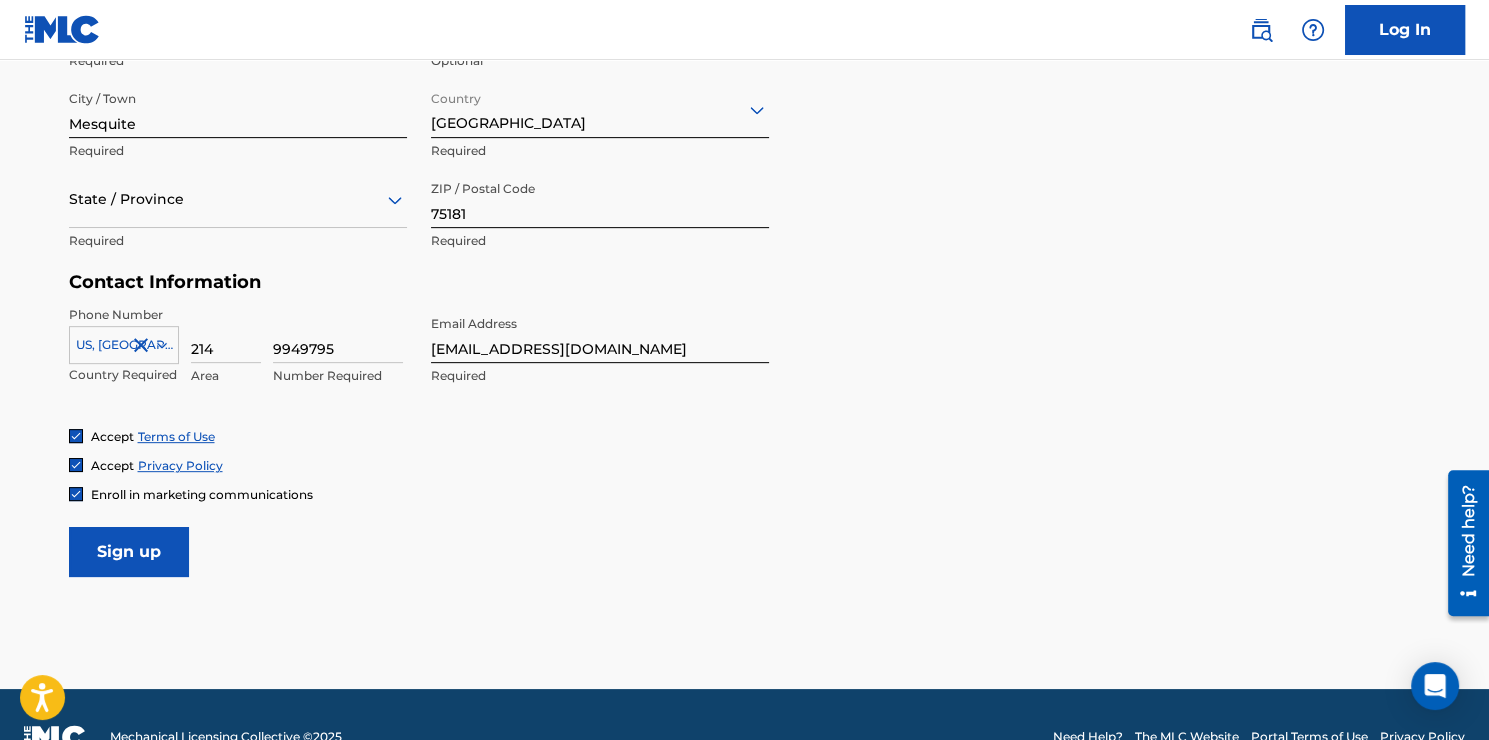scroll, scrollTop: 823, scrollLeft: 0, axis: vertical 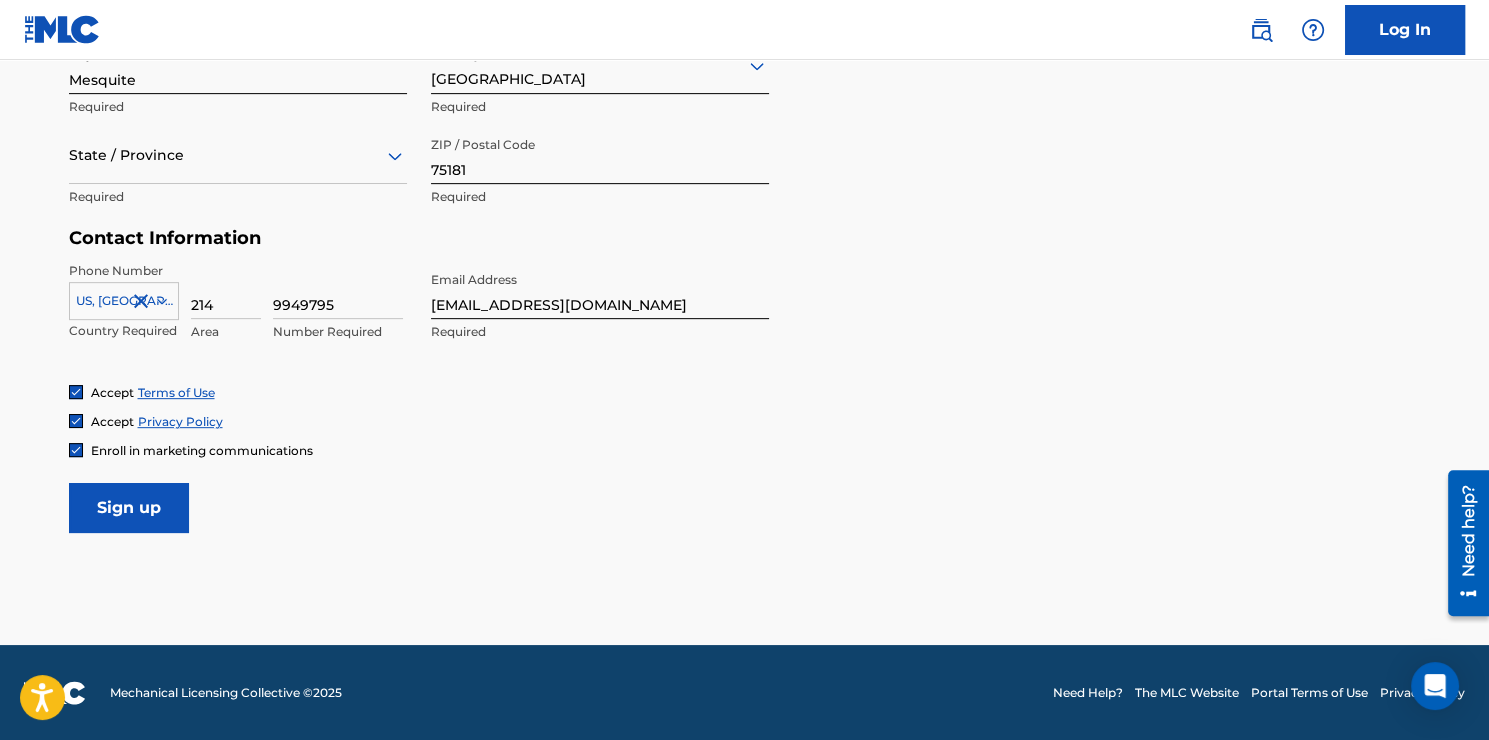 click on "Sign up" at bounding box center (129, 508) 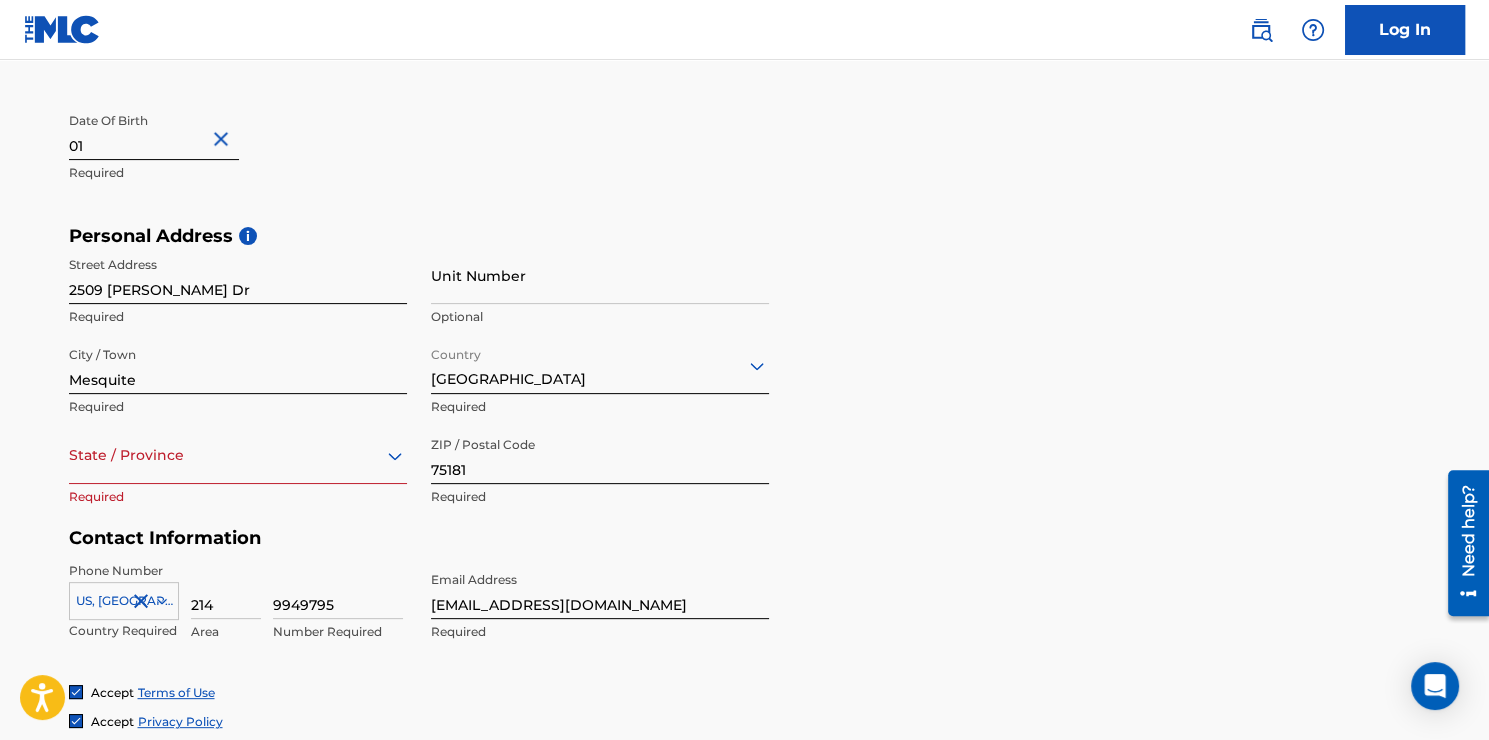 scroll, scrollTop: 567, scrollLeft: 0, axis: vertical 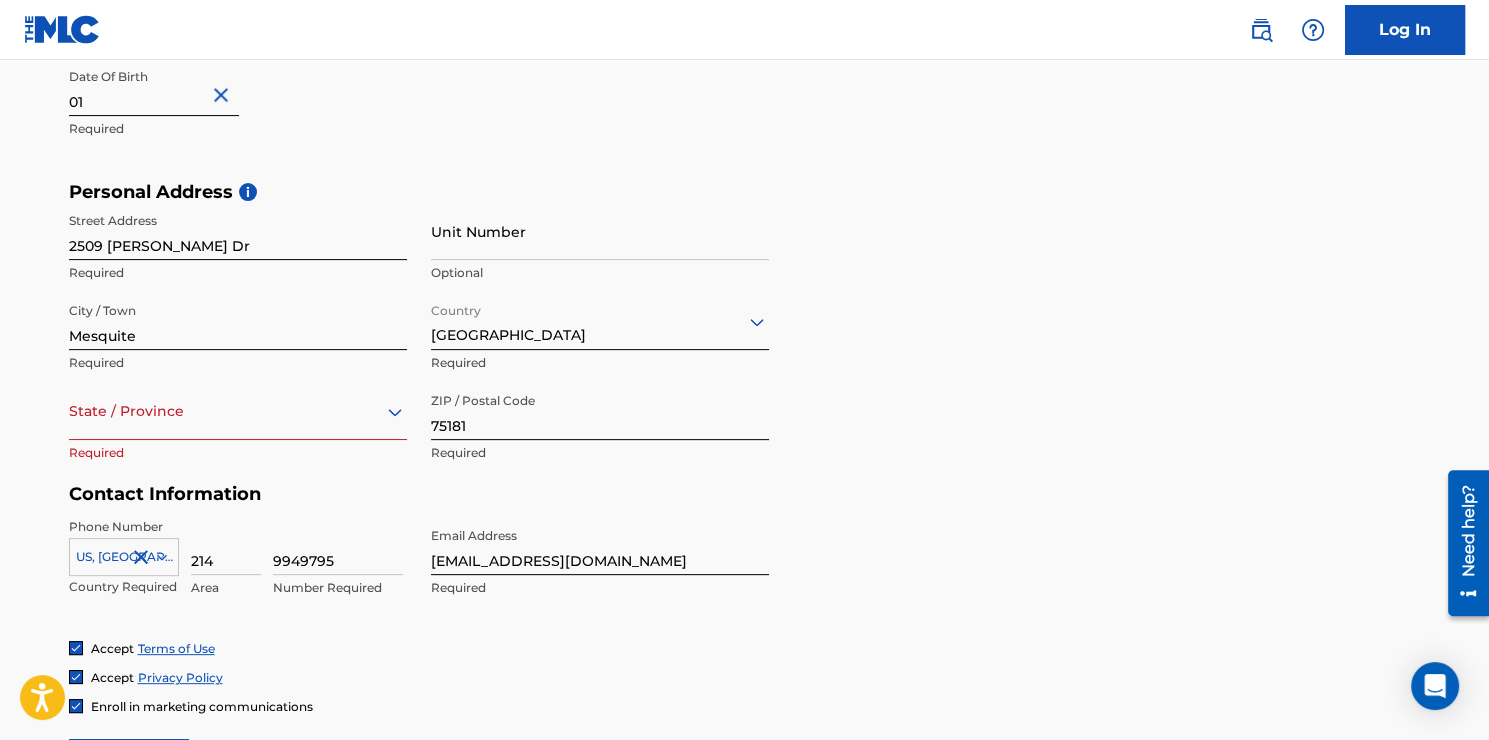 click on "option , selected. Select is focused ,type to refine list, press Down to open the menu,  State / Province" at bounding box center (238, 411) 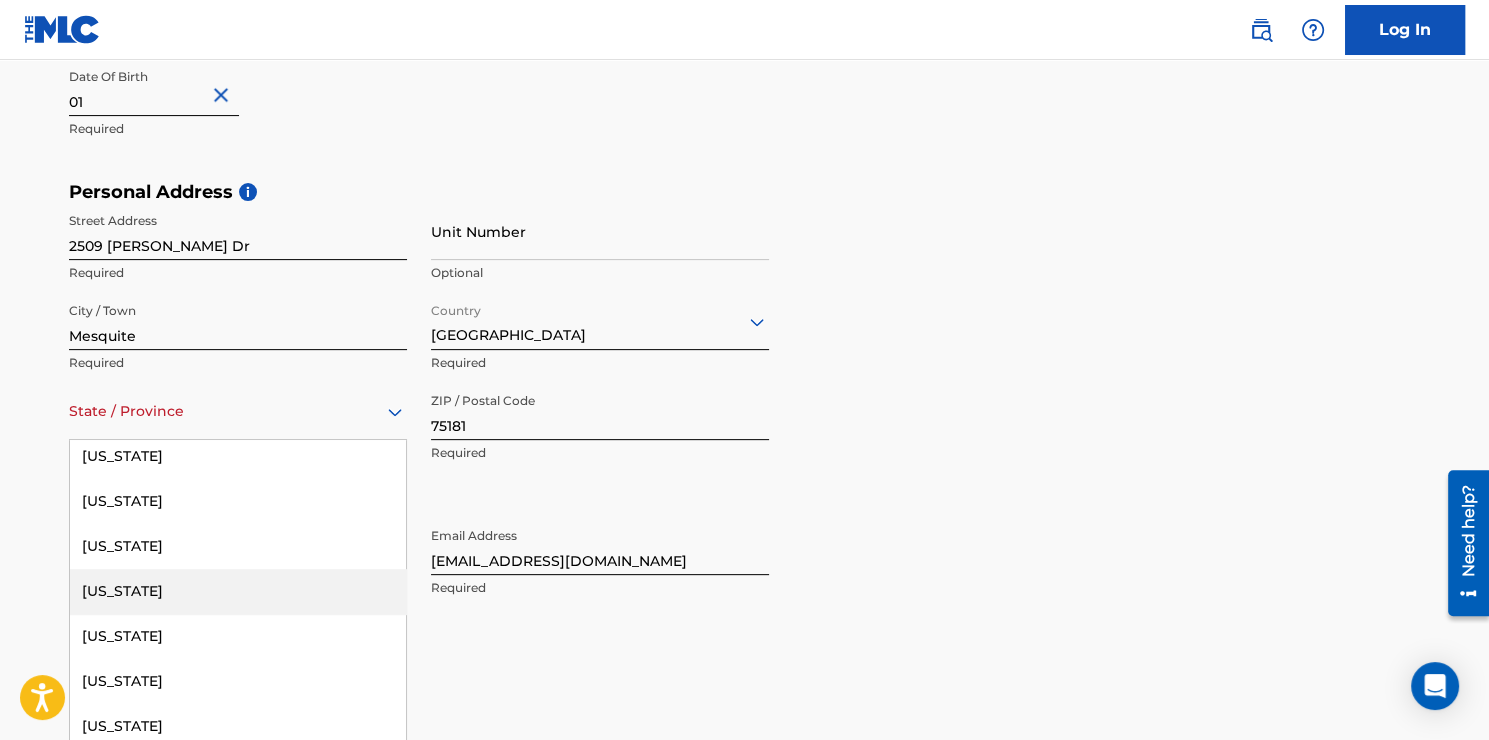 scroll, scrollTop: 1200, scrollLeft: 0, axis: vertical 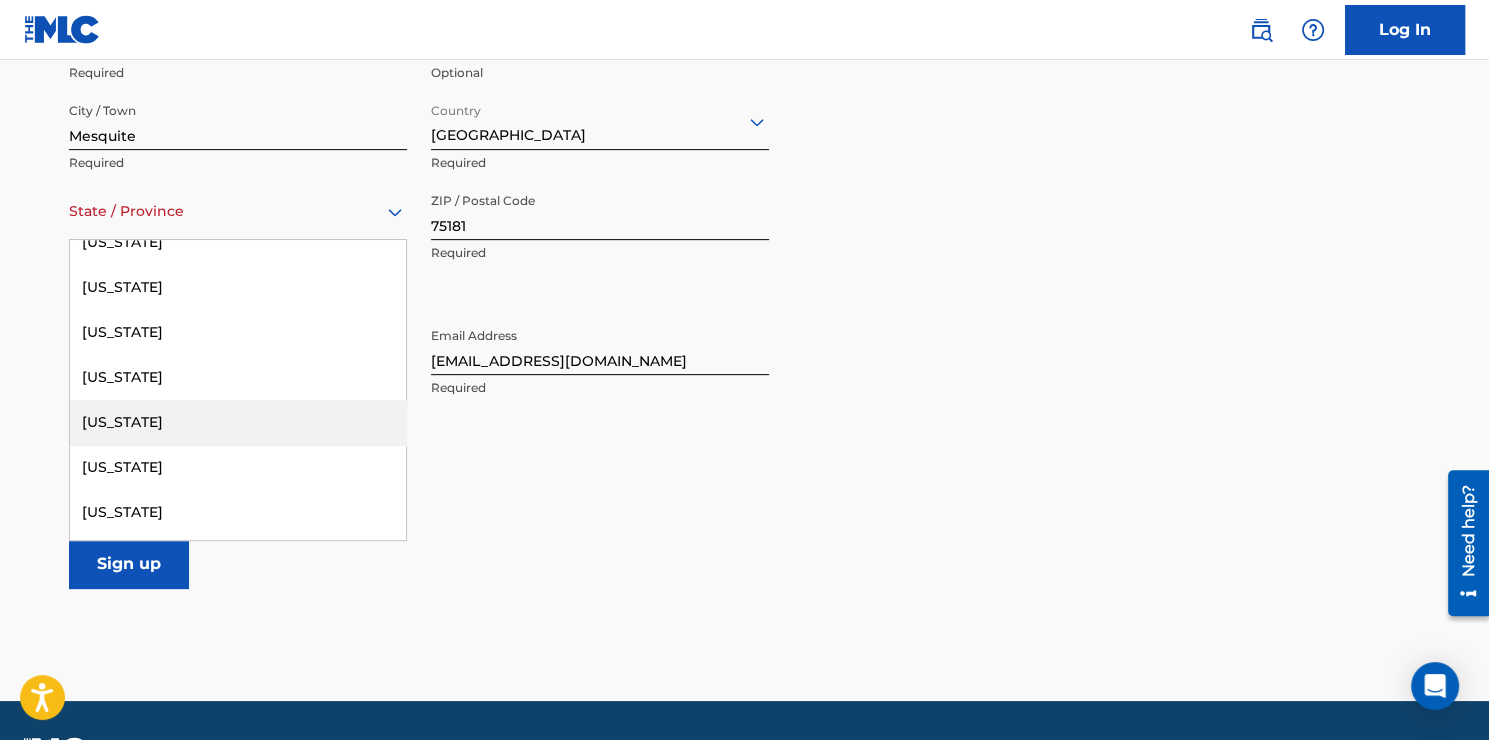 click on "[US_STATE]" at bounding box center (238, 422) 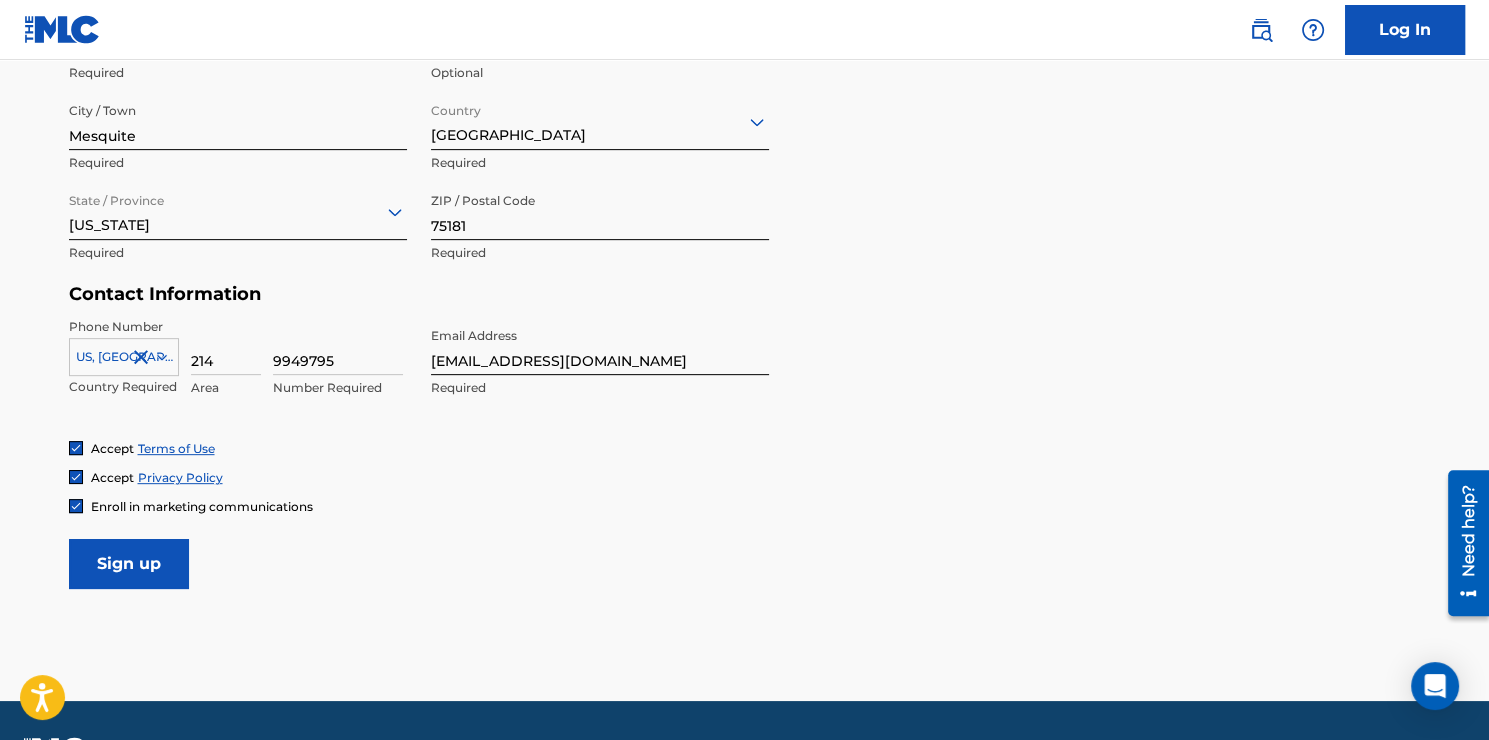 click on "Sign up" at bounding box center [129, 564] 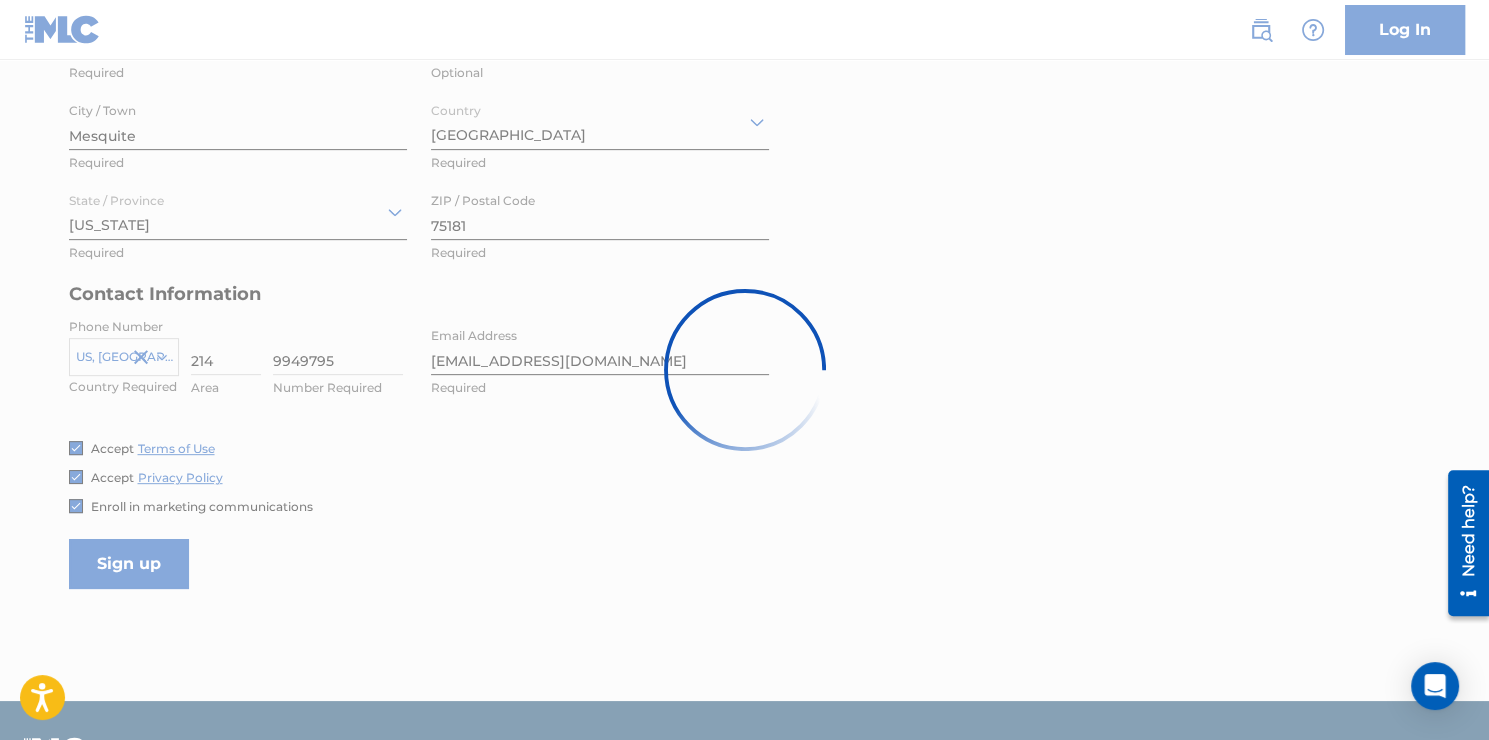 scroll, scrollTop: 0, scrollLeft: 0, axis: both 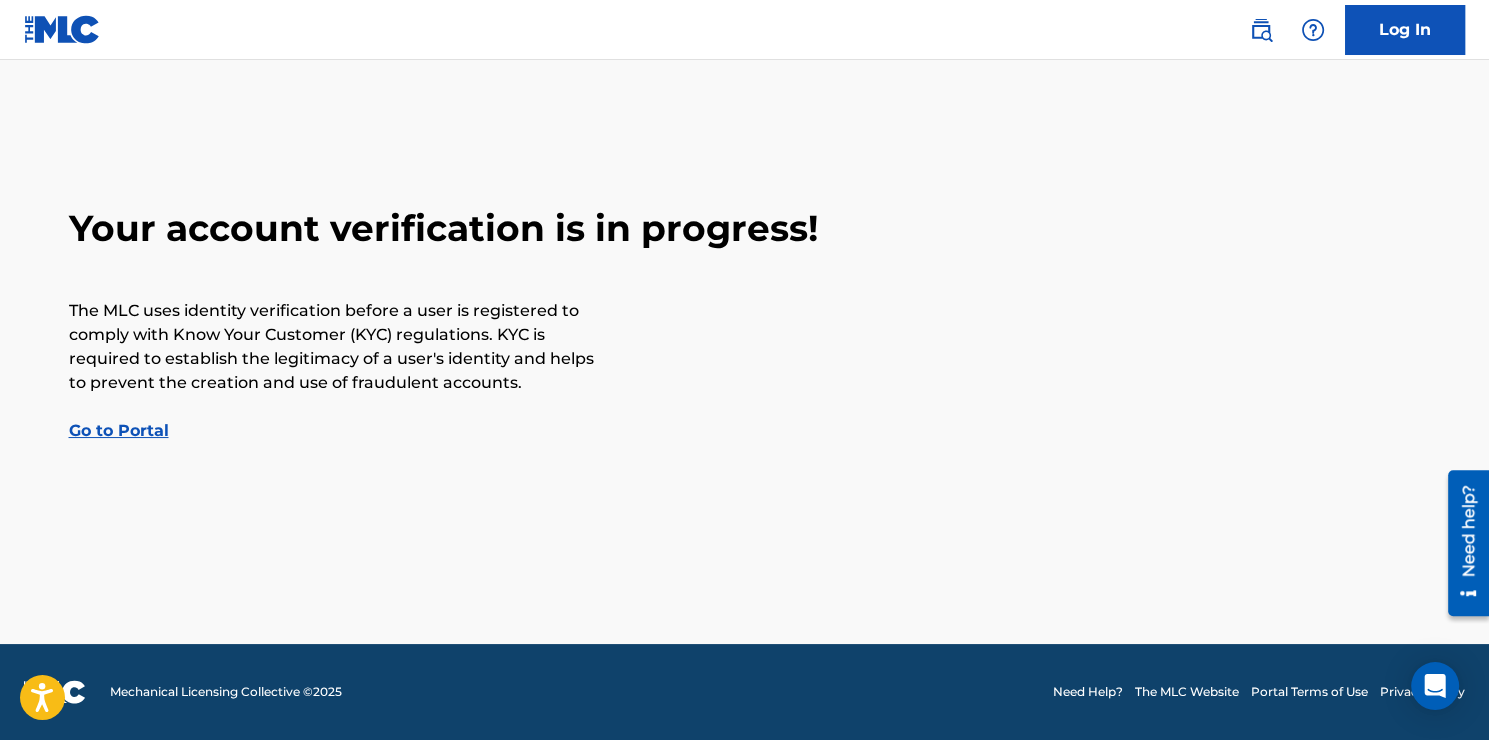 click on "Go to Portal" at bounding box center (119, 430) 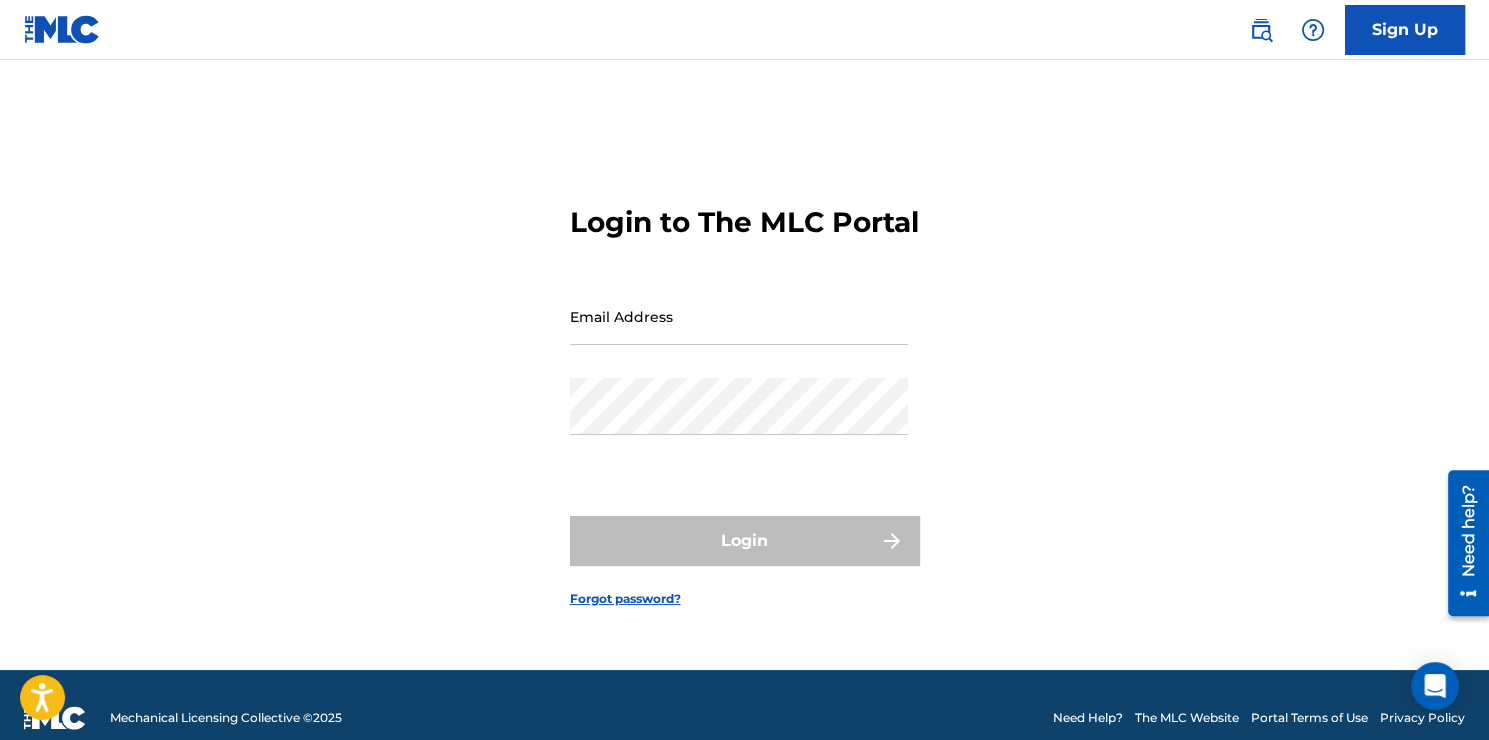 click on "Email Address" at bounding box center (739, 316) 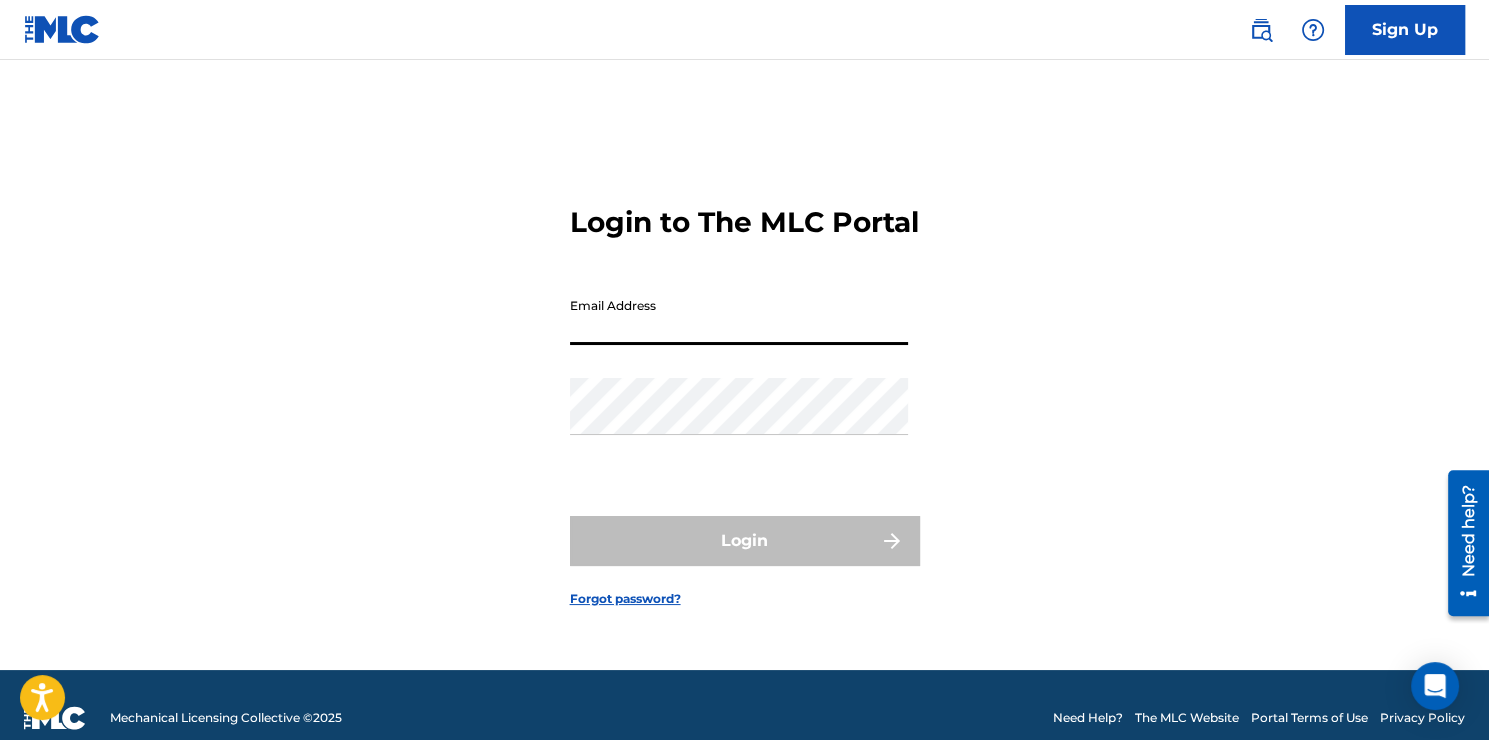 click on "Email Address" at bounding box center [739, 316] 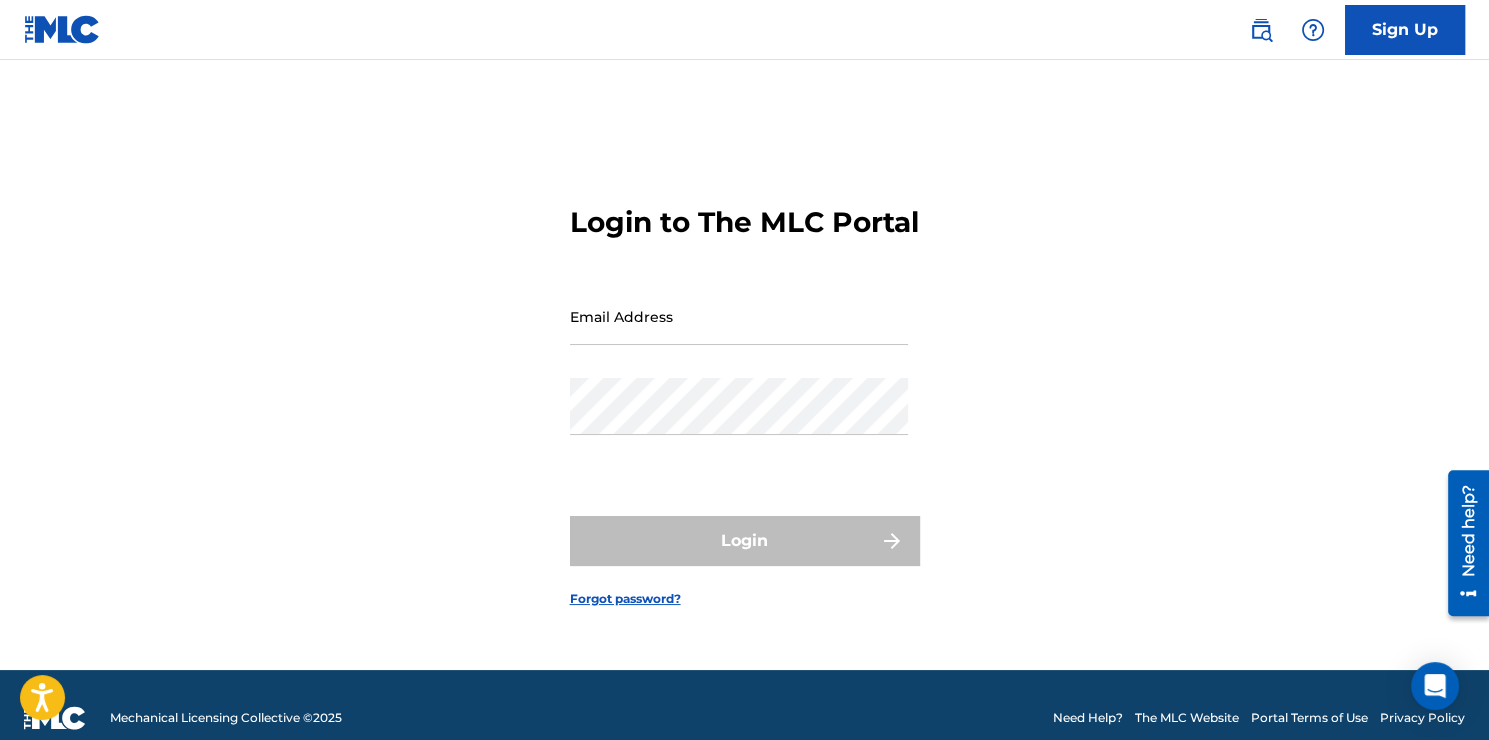 click on "Login to The MLC Portal Email Address Password Login Forgot password?" at bounding box center (745, 390) 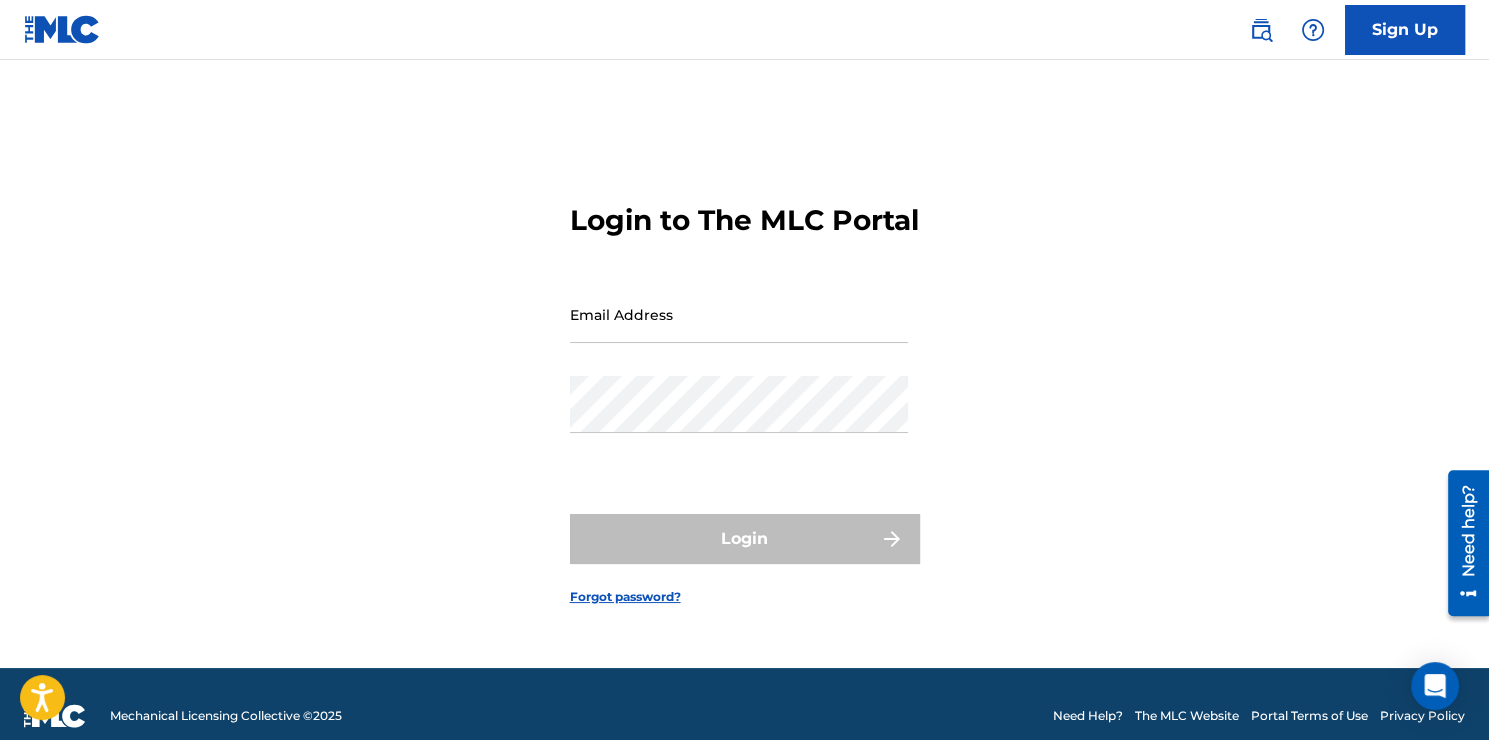 scroll, scrollTop: 0, scrollLeft: 0, axis: both 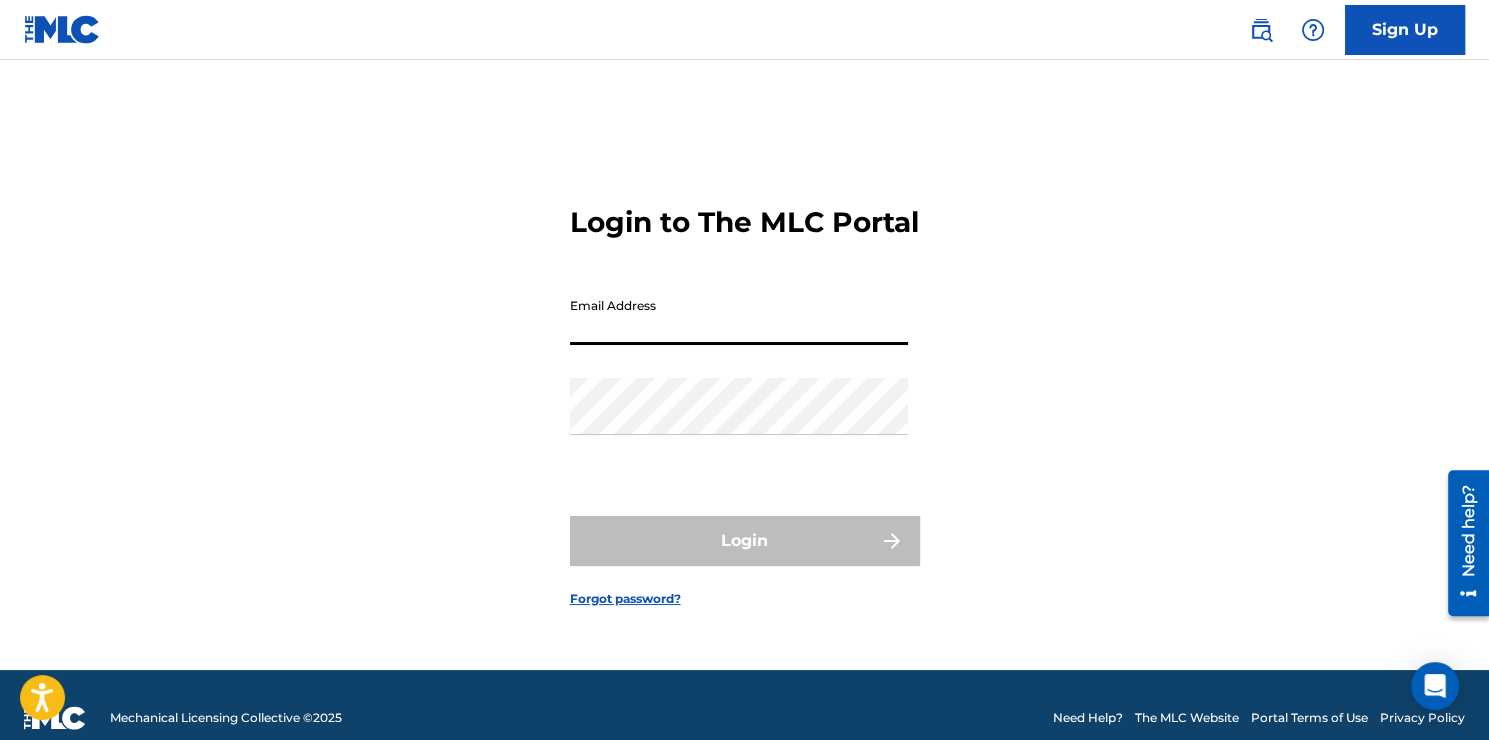 click on "Email Address" at bounding box center [739, 316] 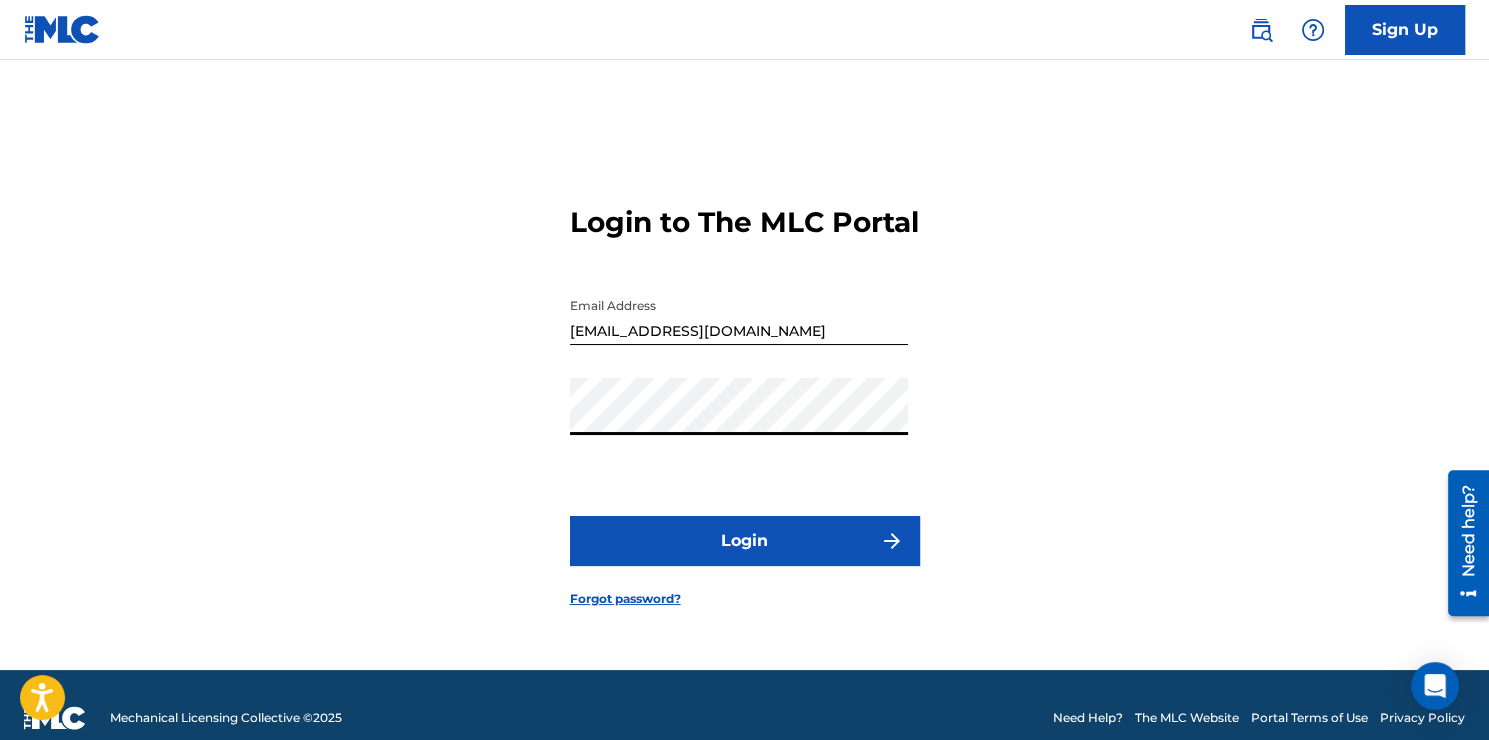 click on "Login" at bounding box center [745, 541] 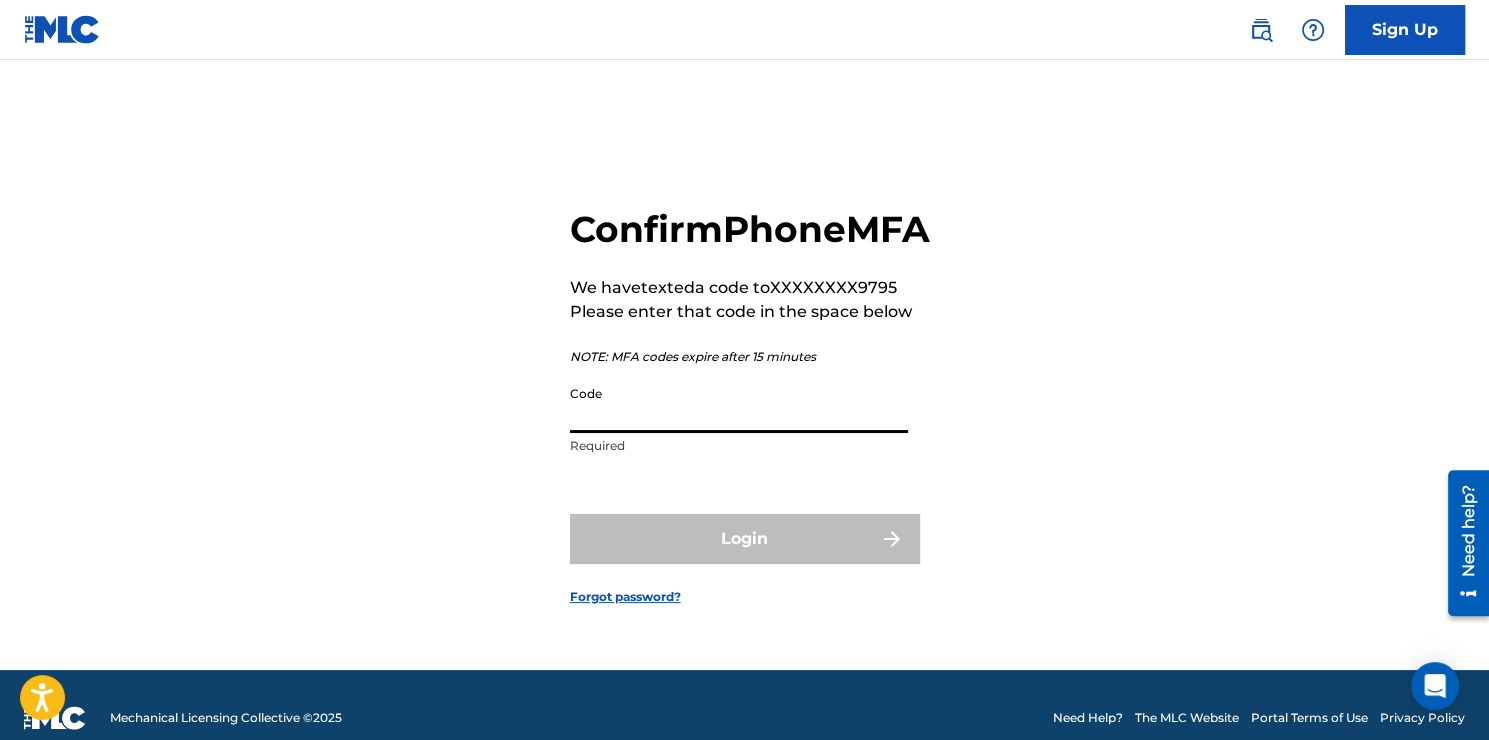 click on "Code" at bounding box center [739, 404] 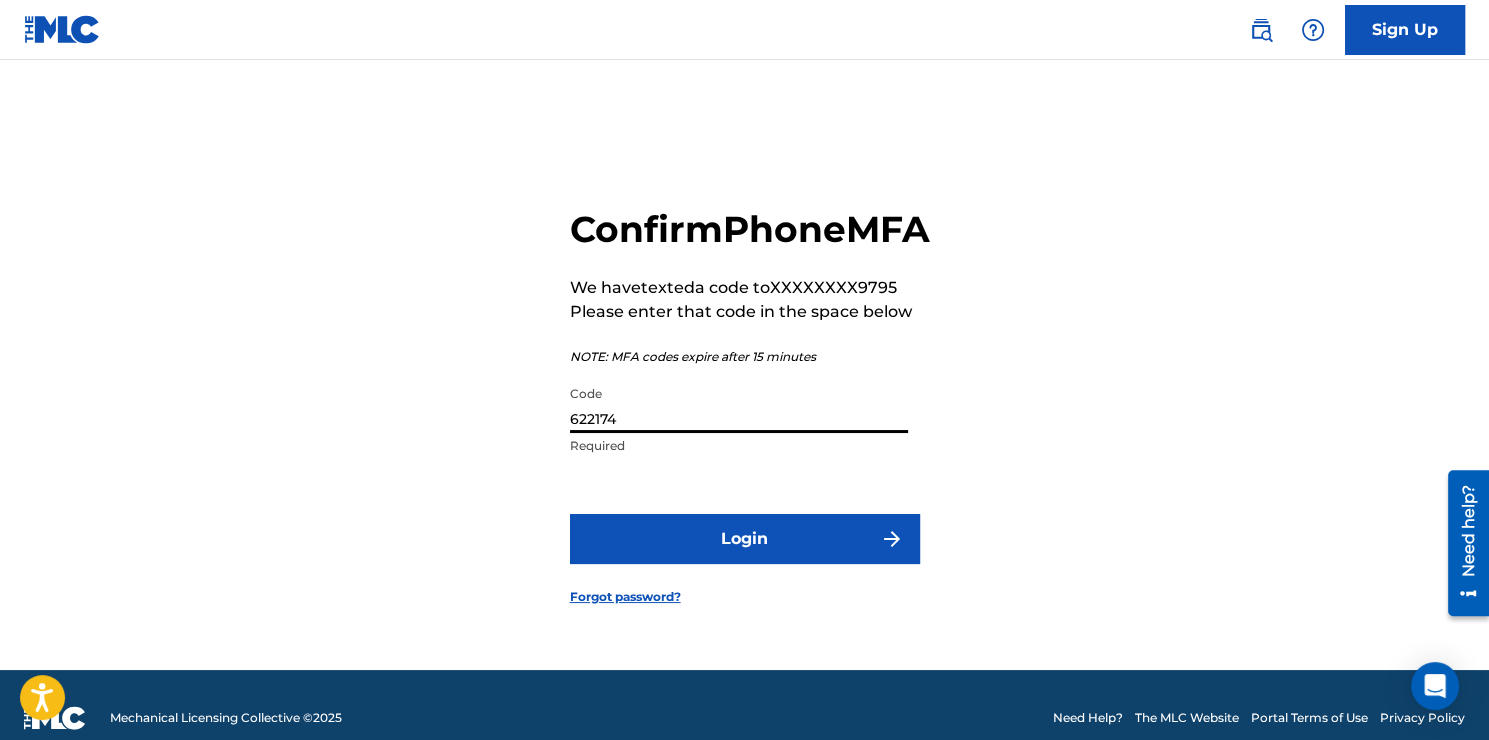 type on "622174" 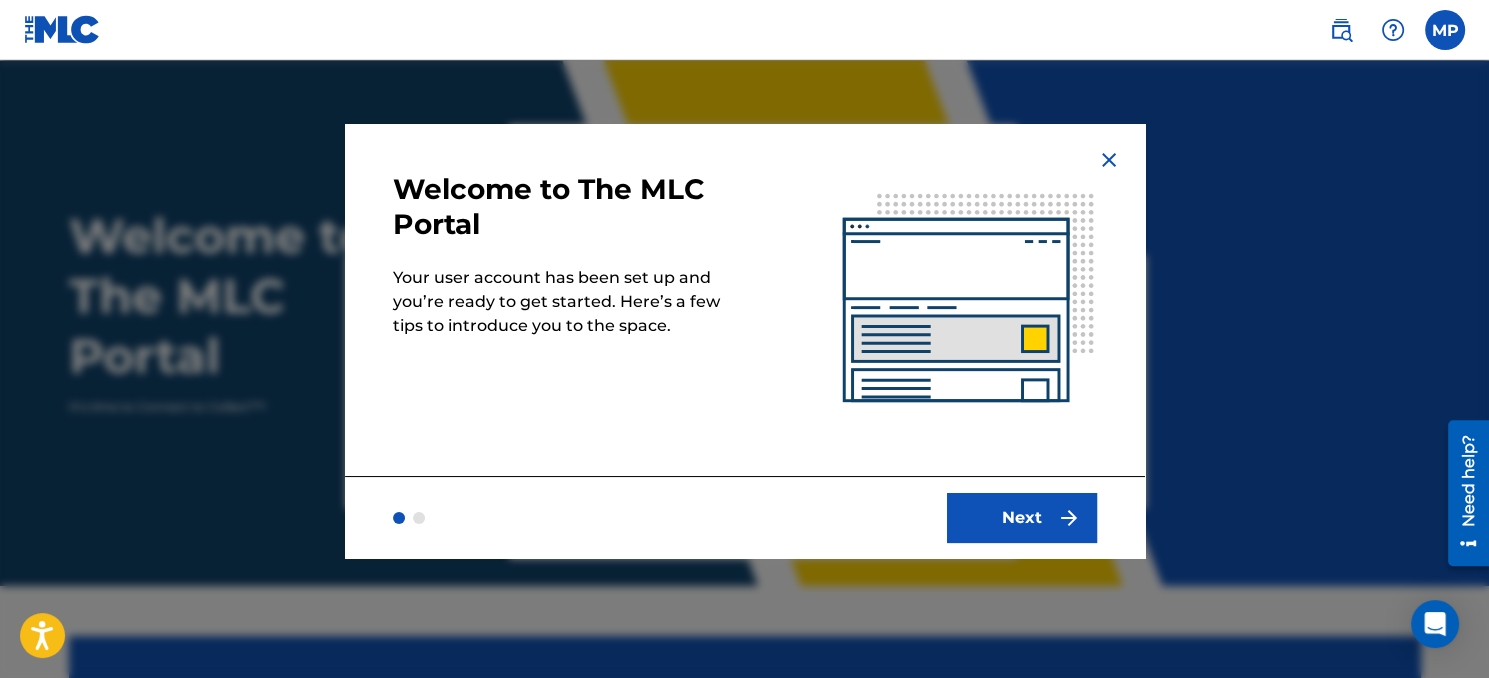 click on "Next" at bounding box center [1022, 518] 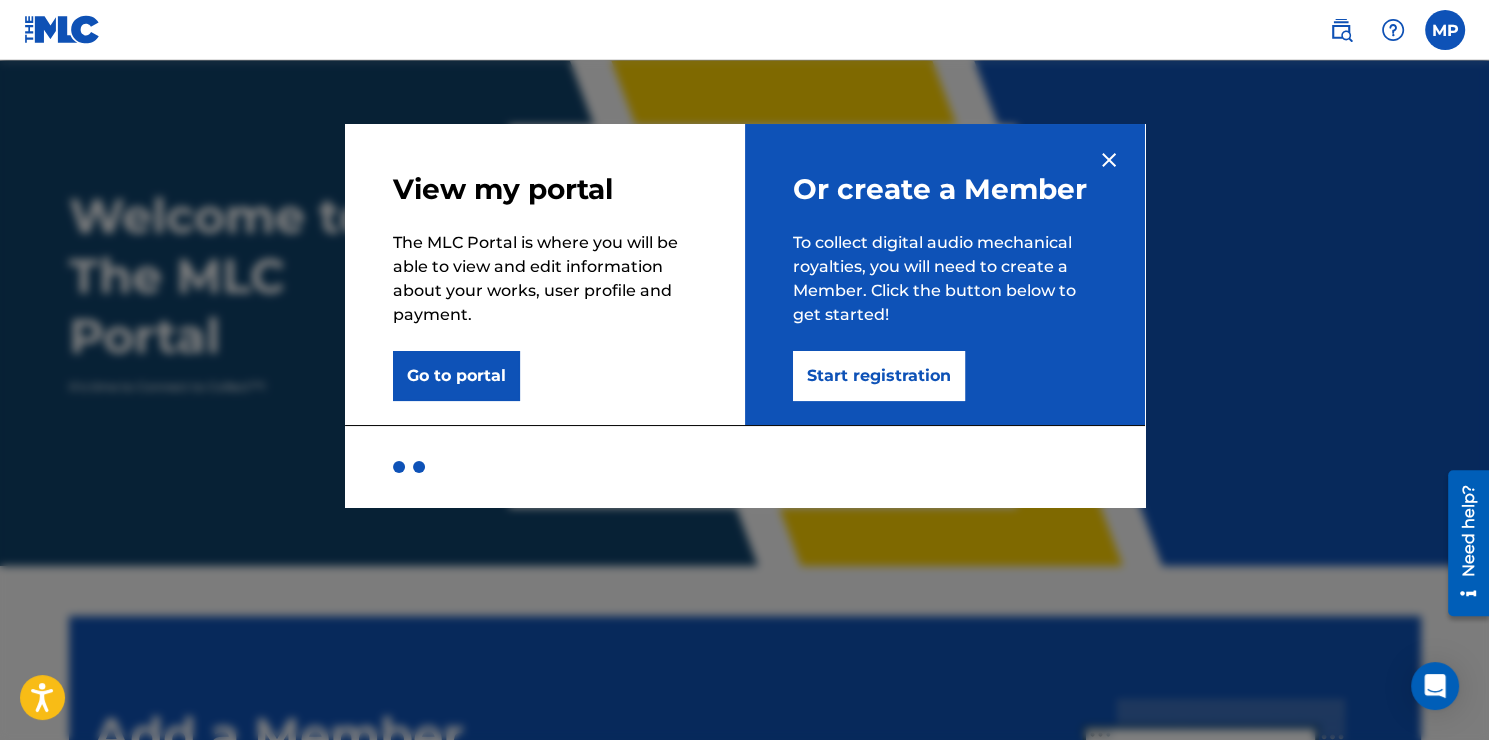 scroll, scrollTop: 0, scrollLeft: 0, axis: both 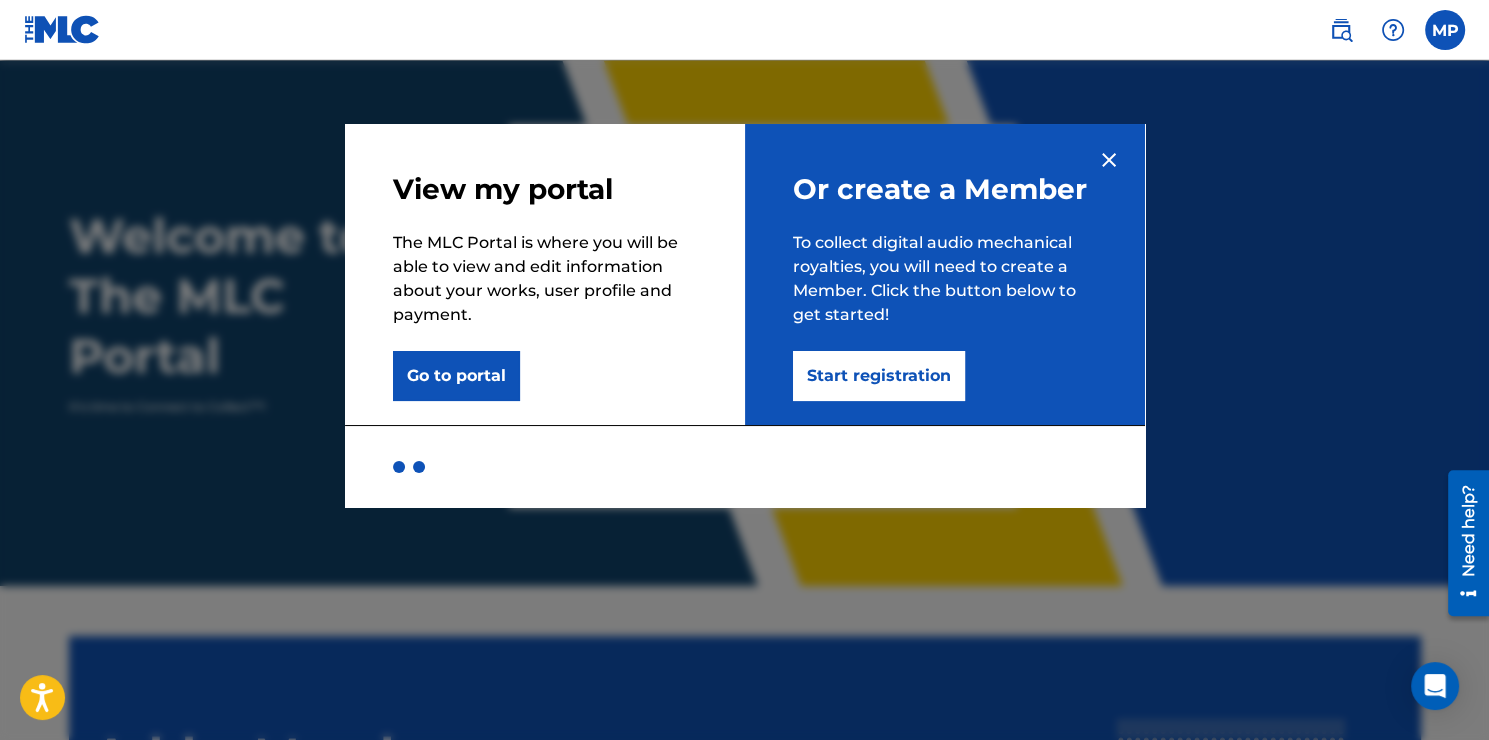 click at bounding box center [1109, 160] 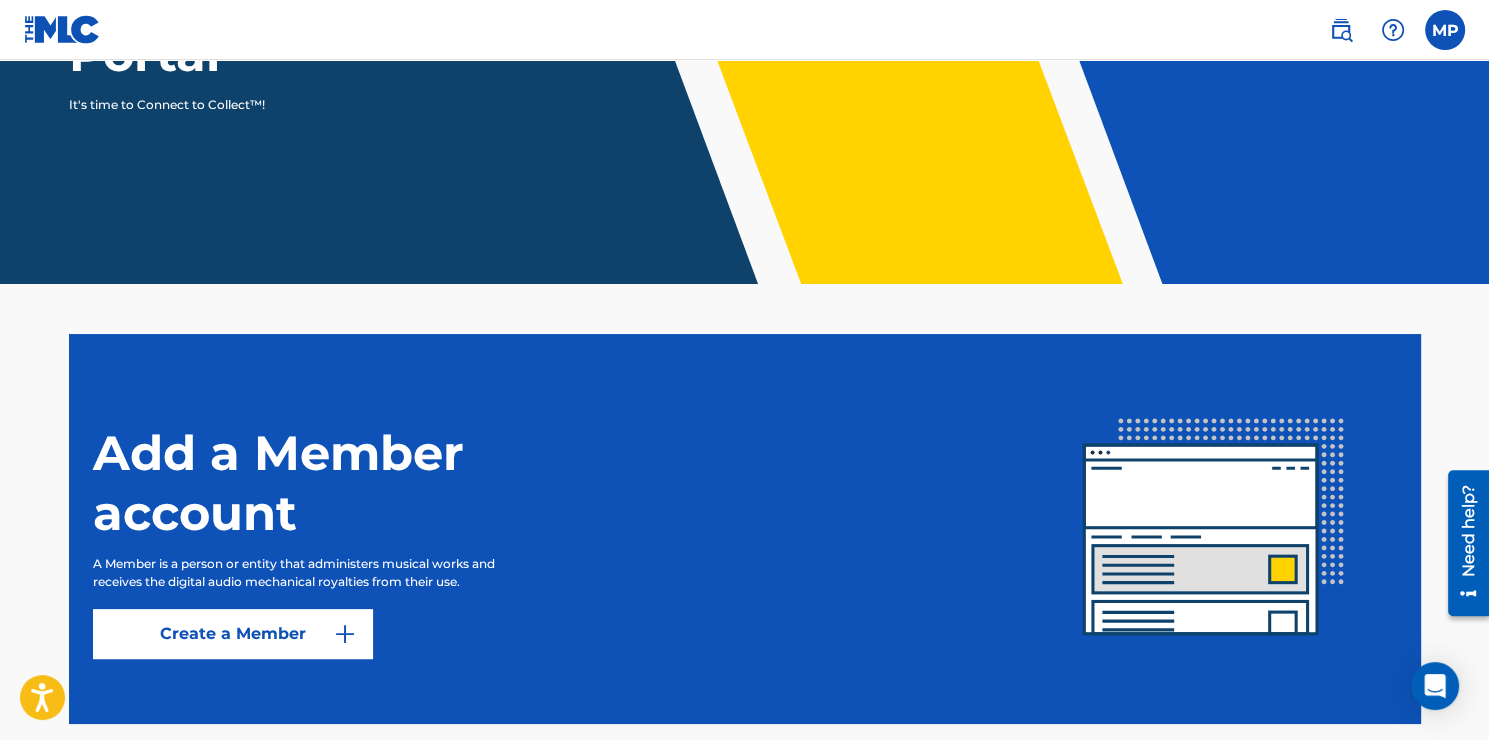 scroll, scrollTop: 406, scrollLeft: 0, axis: vertical 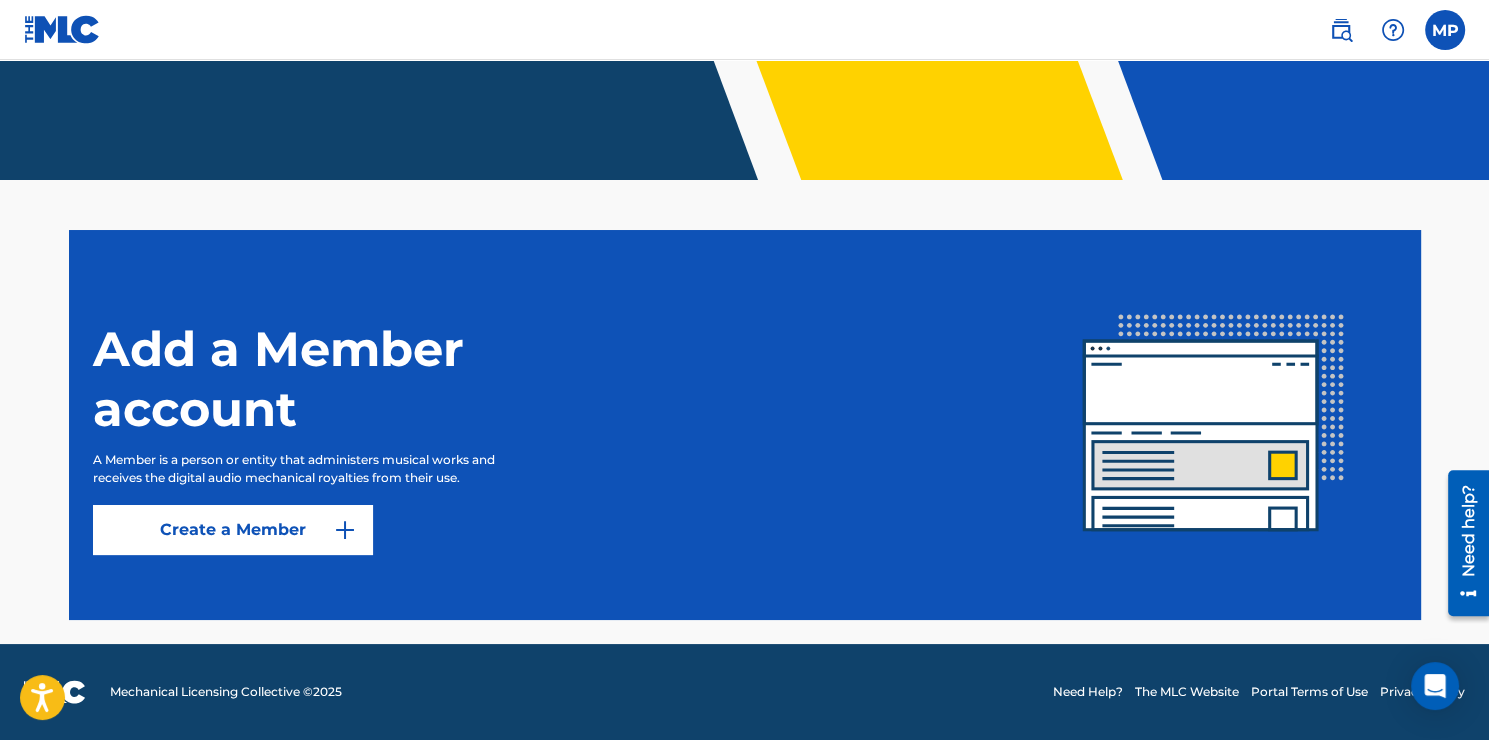 click at bounding box center (1445, 30) 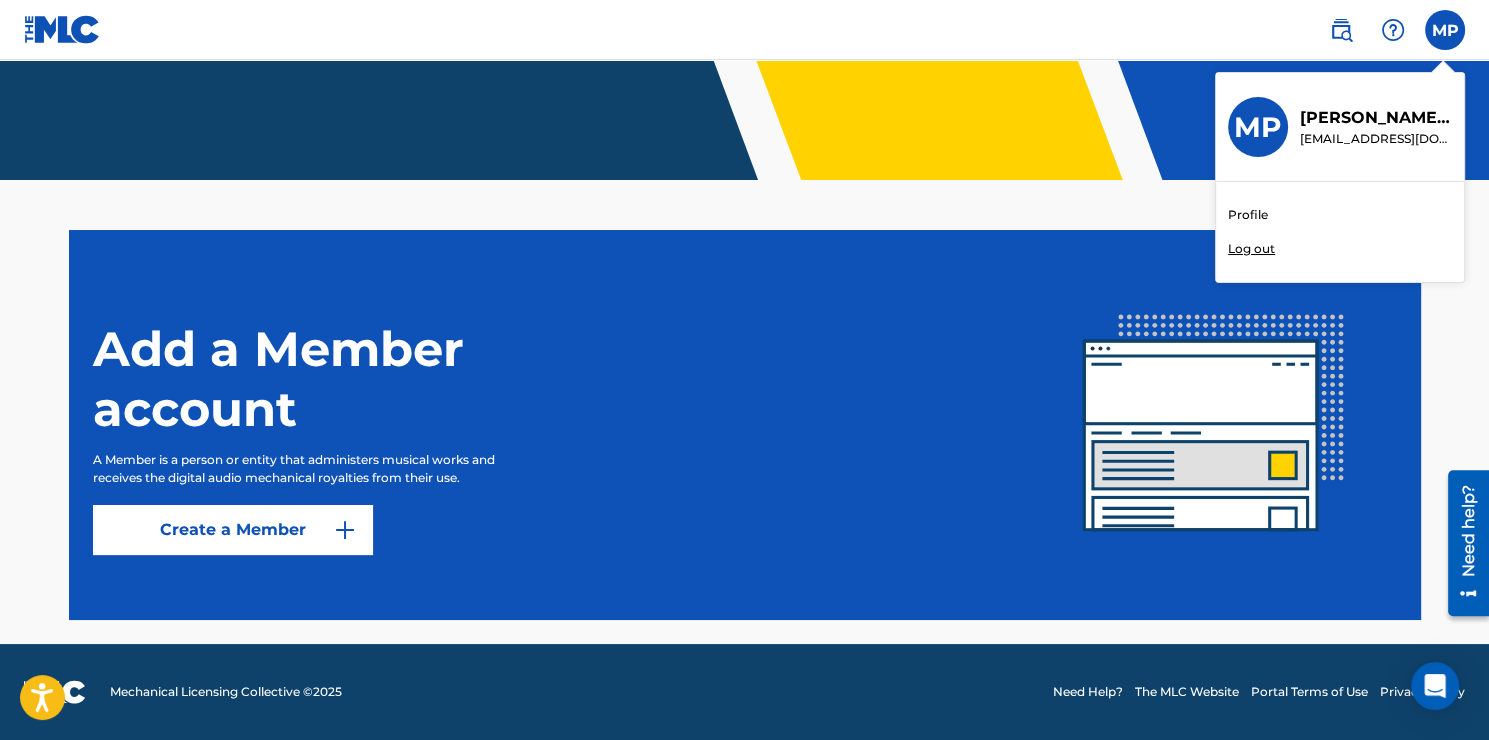 click on "MP MP [PERSON_NAME] [EMAIL_ADDRESS][DOMAIN_NAME] Profile Log out" at bounding box center (1445, 30) 